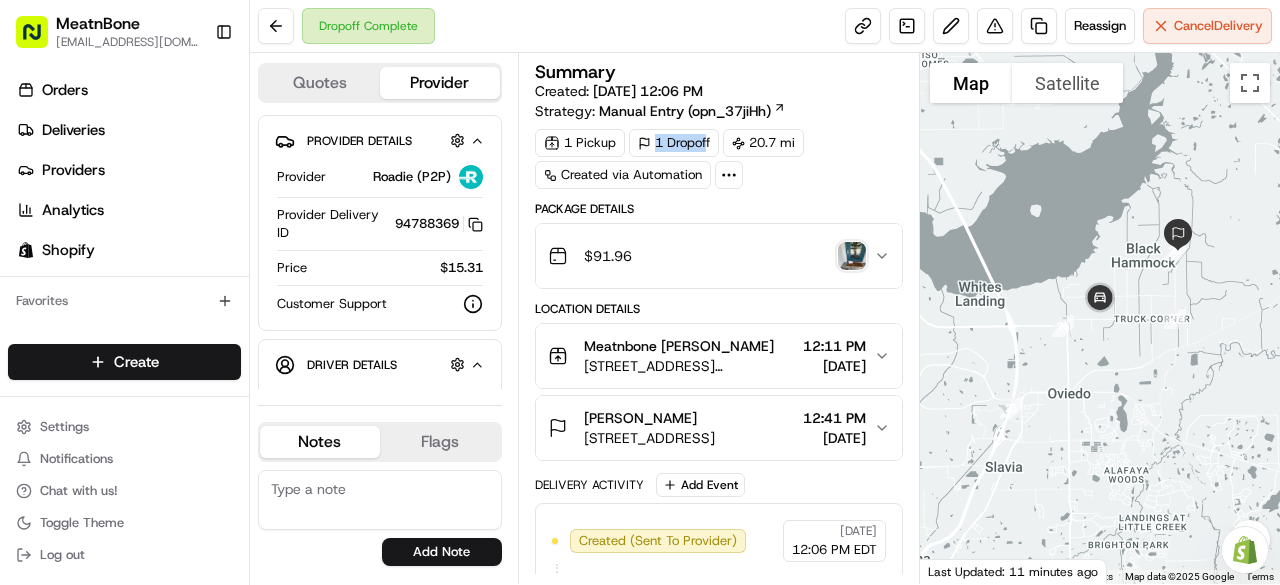 scroll, scrollTop: 0, scrollLeft: 0, axis: both 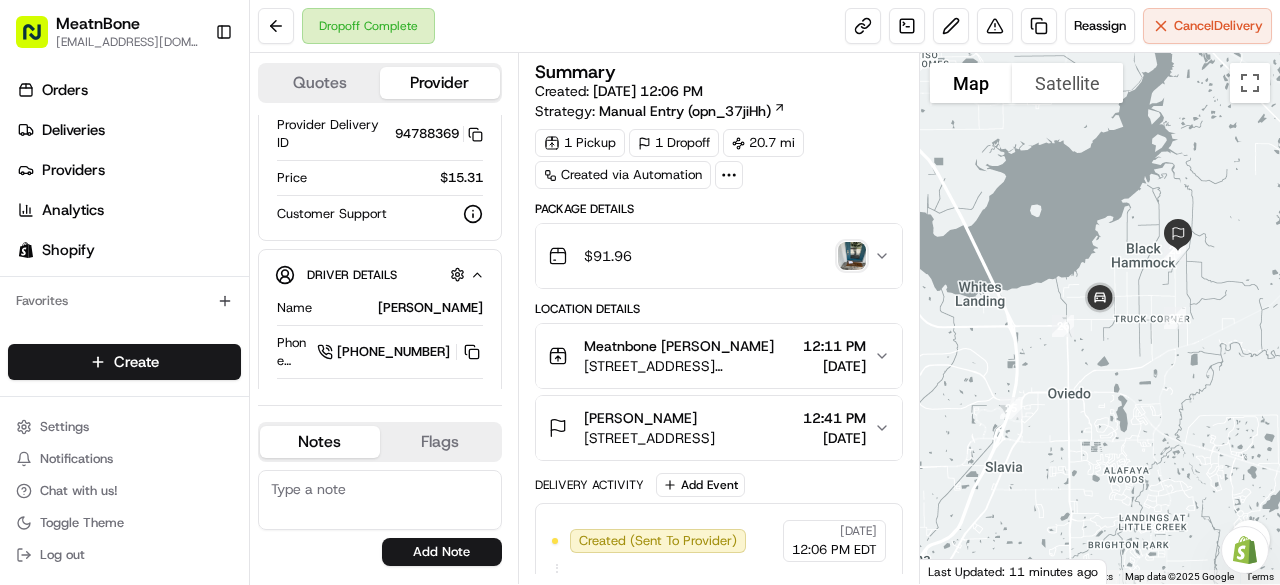 click on "Summary Created:   [DATE] 12:06 PM Strategy:   Manual Entry (opn_37jiHh) 1   Pickup 1   Dropoff 20.7 mi Created via Automation" at bounding box center [719, 126] 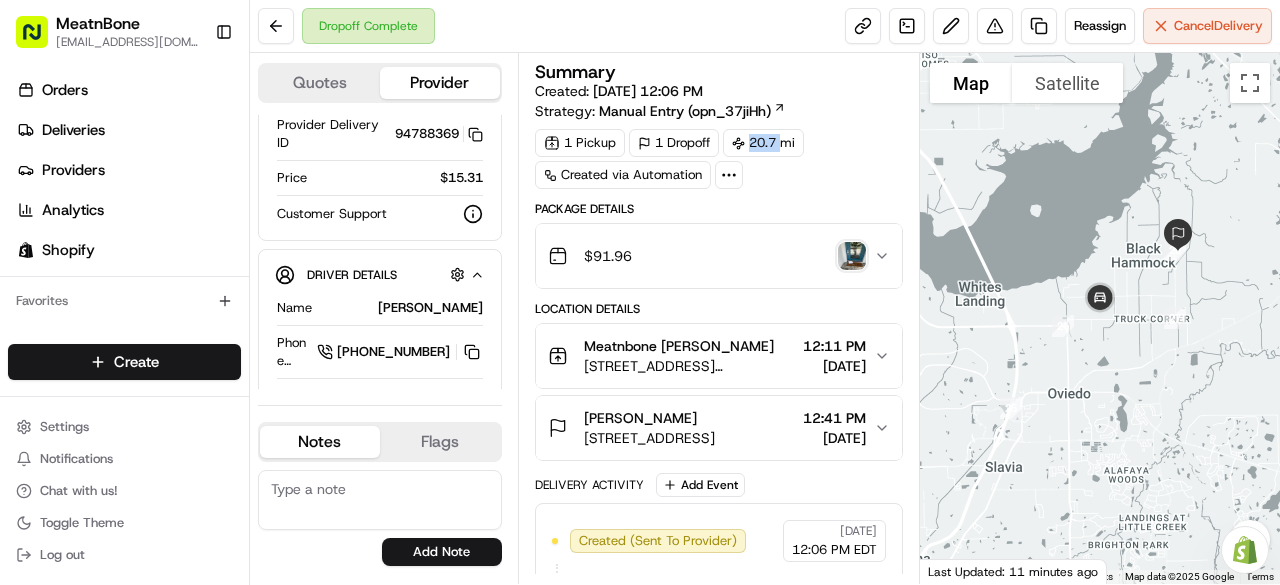 click on "Summary Created:   [DATE] 12:06 PM Strategy:   Manual Entry (opn_37jiHh) 1   Pickup 1   Dropoff 20.7 mi Created via Automation" at bounding box center [719, 126] 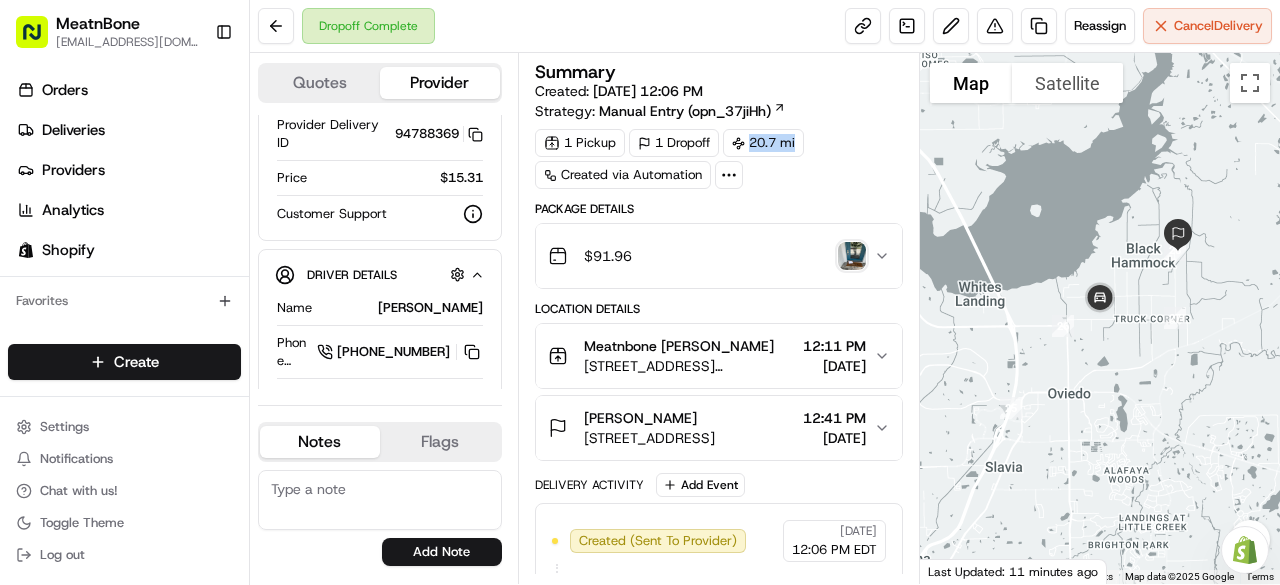 click on "Summary Created:   [DATE] 12:06 PM Strategy:   Manual Entry (opn_37jiHh) 1   Pickup 1   Dropoff 20.7 mi Created via Automation" at bounding box center [719, 126] 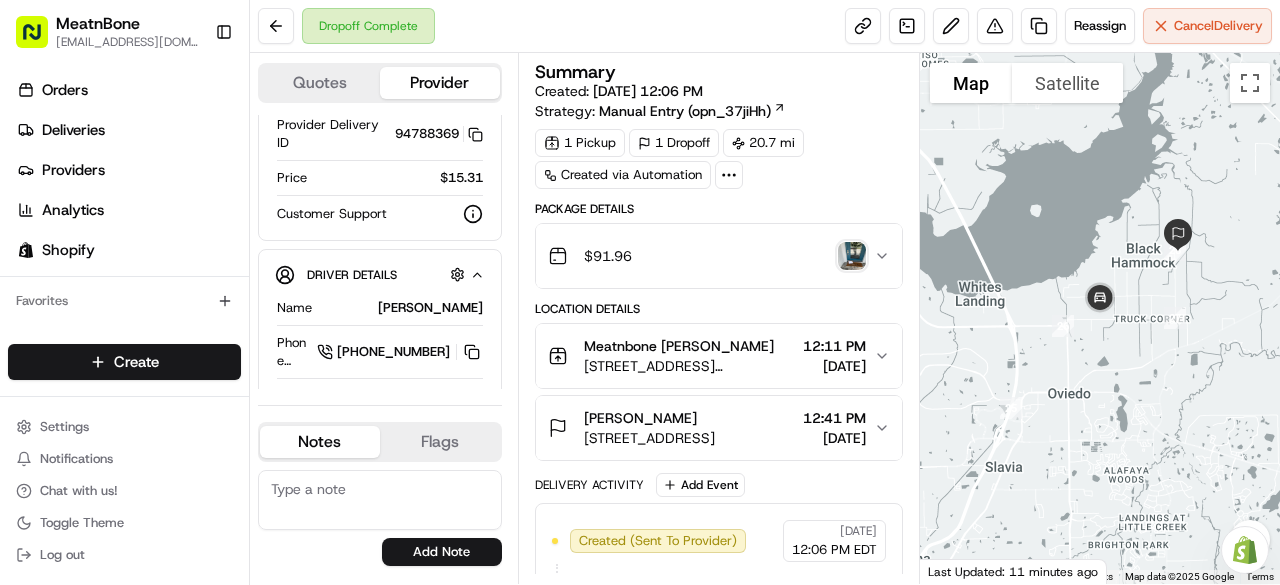 click on "Summary Created:   [DATE] 12:06 PM Strategy:   Manual Entry (opn_37jiHh) 1   Pickup 1   Dropoff 20.7 mi Created via Automation" at bounding box center [719, 126] 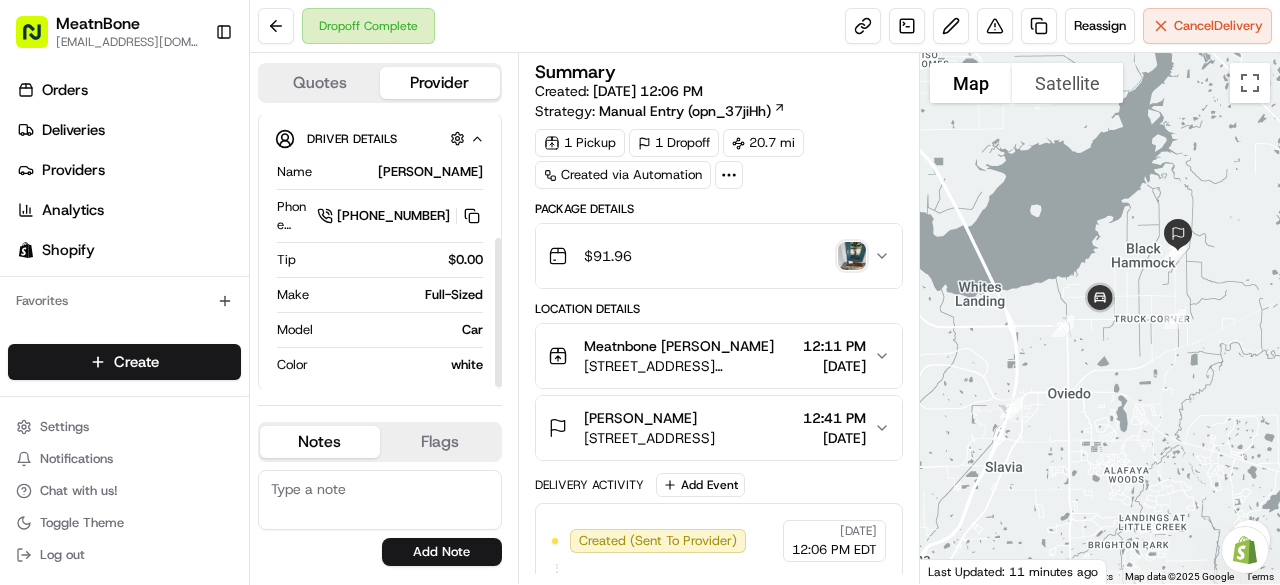 scroll, scrollTop: 228, scrollLeft: 0, axis: vertical 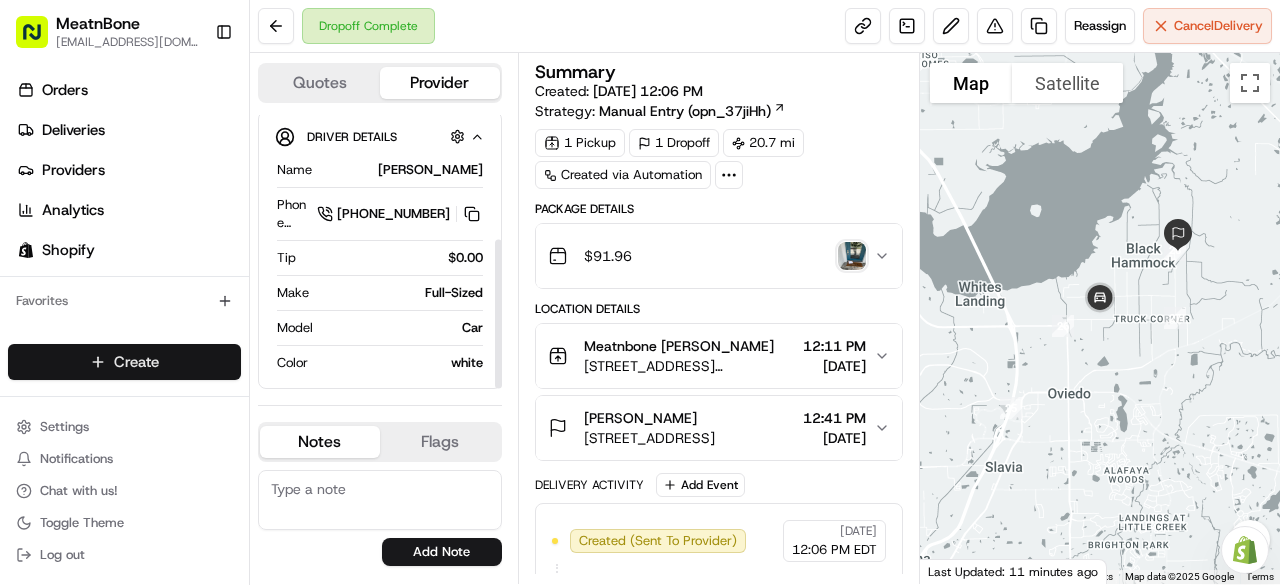 click on "MeatnBone [EMAIL_ADDRESS][DOMAIN_NAME] Toggle Sidebar Orders Deliveries Providers Analytics Shopify Favorites Main Menu Members & Organization Organization Users Roles Preferences Customization Tracking Orchestration Automations Locations Pickup Locations Dropoff Locations Billing Billing Refund Requests Integrations Notification Triggers Webhooks API Keys Request Logs Create Settings Notifications Chat with us! Toggle Theme Log out Need help with your Shopify Onboarding? Reach out to Support by clicking this button! Dropoff Complete Reassign Cancel  Delivery Quotes Provider Provider Details Hidden ( 3 ) Provider Roadie (P2P)   Provider Delivery ID 94788369 Copy  94788369 Price $15.31 Customer Support Driver Details Hidden ( 7 ) Name [PERSON_NAME] Phone Number [PHONE_NUMBER] Tip $0.00 Make Full-Sized Model Car Color white Notes Flags No results found Add Note No results found Add Flag Summary Created:   [DATE] 12:06 PM Strategy:   Manual Entry (opn_37jiHh) 1   Pickup 1   Dropoff 20.7 mi $ 91.96 +" at bounding box center (640, 292) 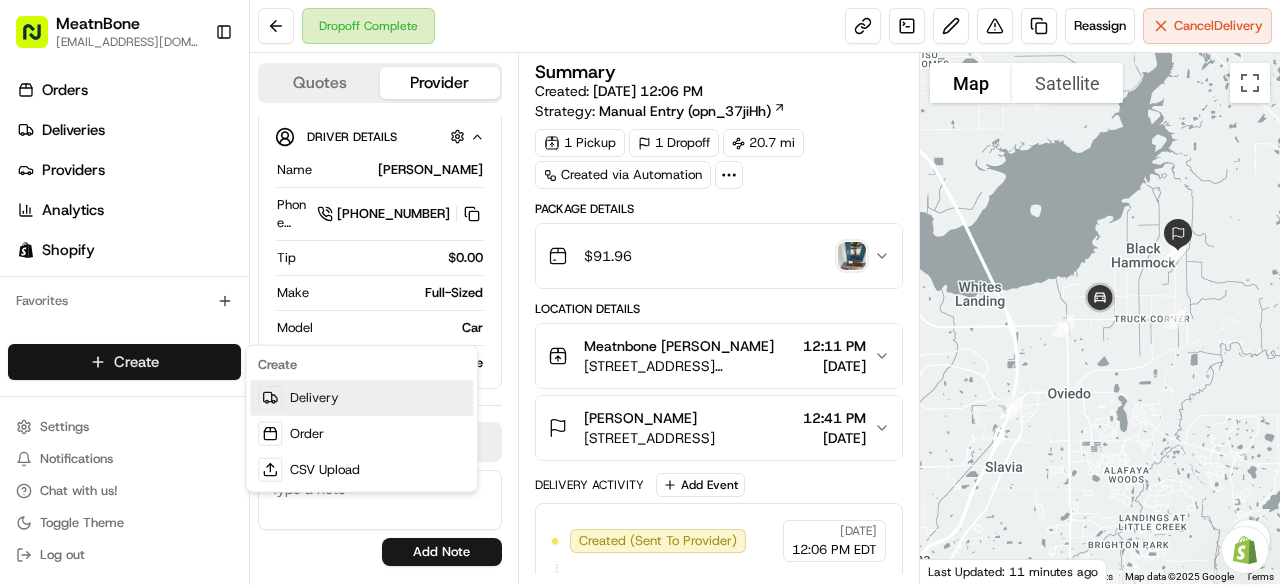 click on "Delivery" at bounding box center [361, 398] 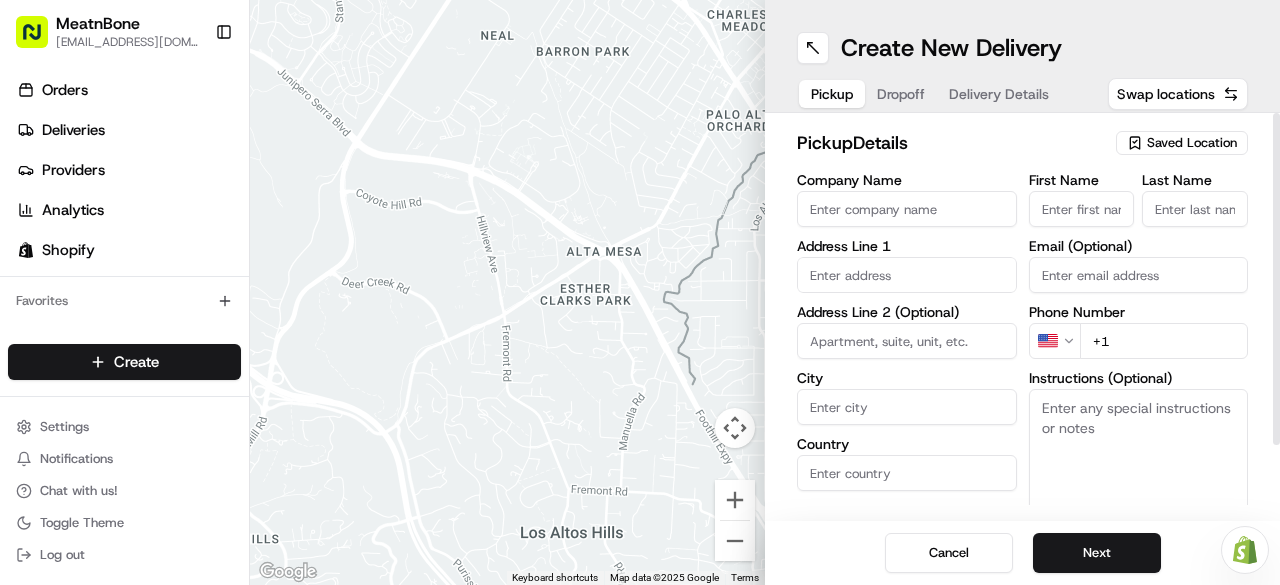 click on "Company Name" at bounding box center (907, 209) 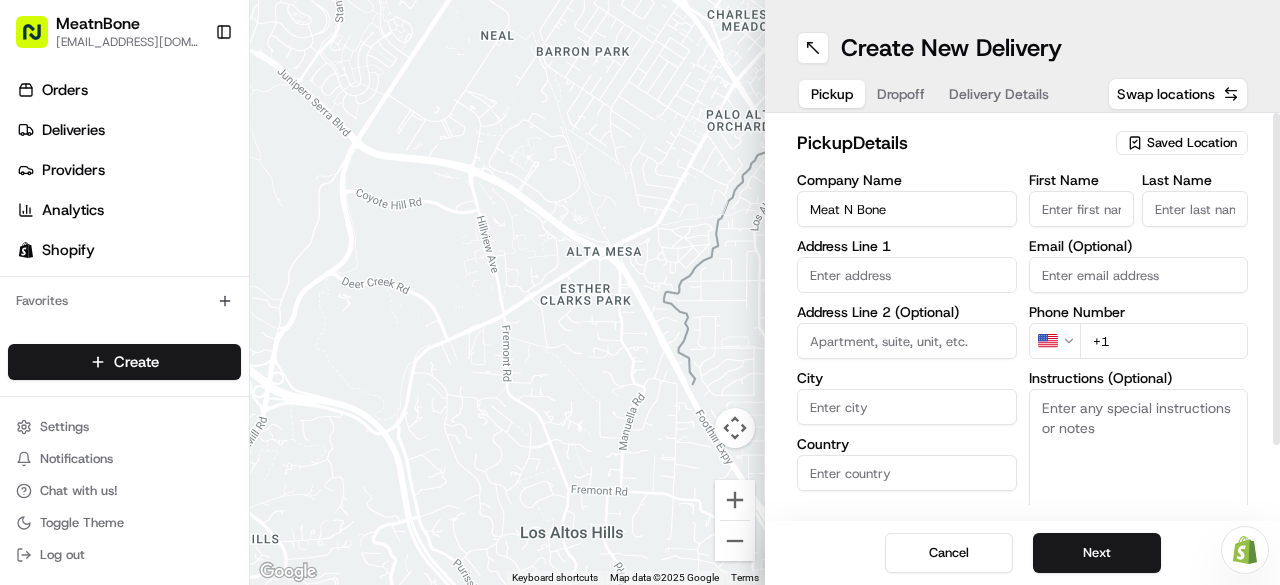 type on "Meat N Bone" 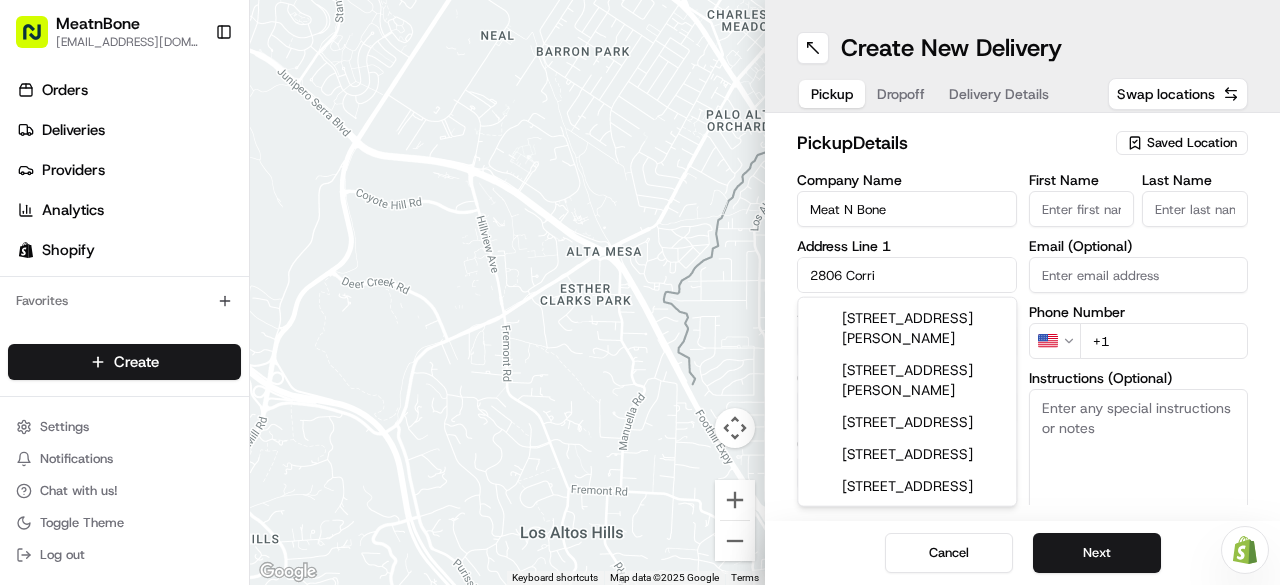 type on "[STREET_ADDRESS][PERSON_NAME]" 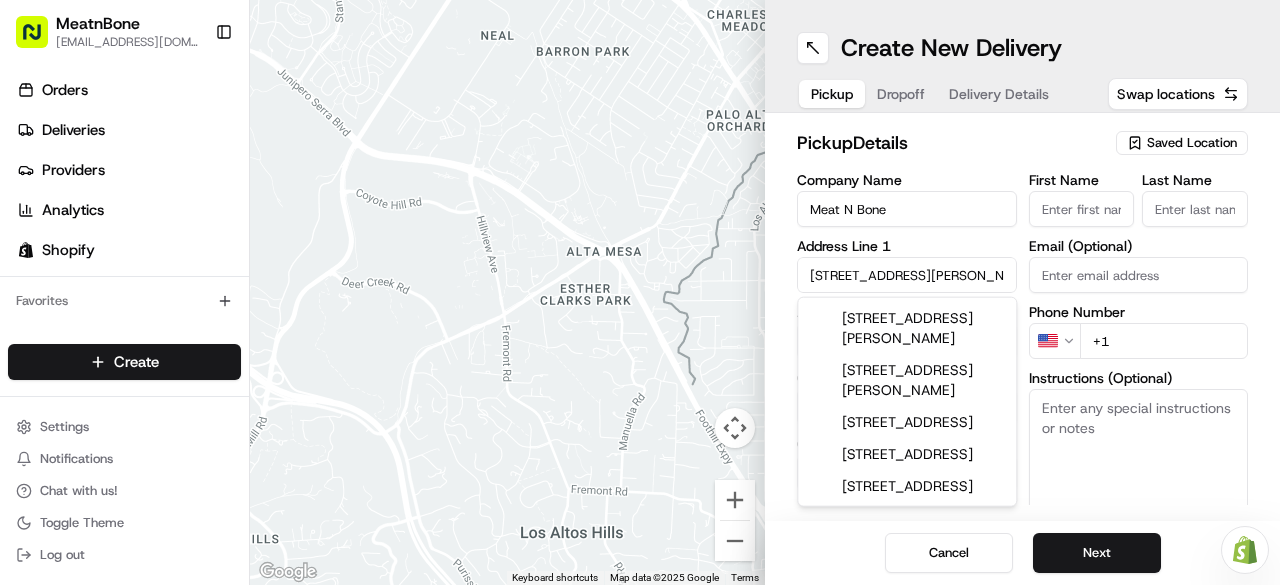 type on "Orlando" 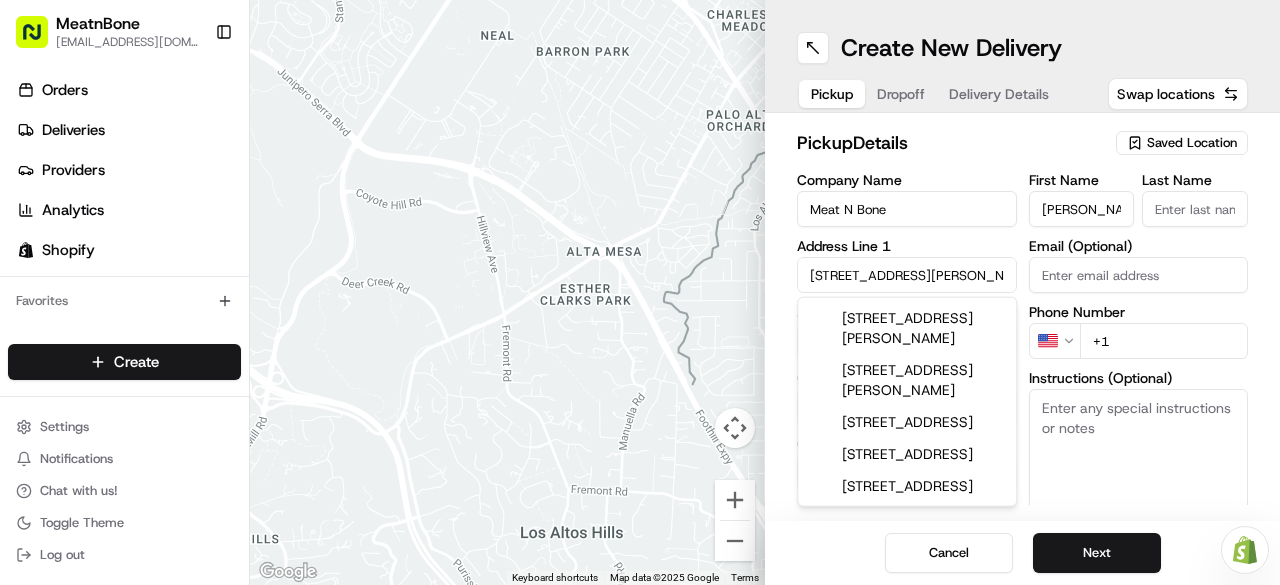 type on "Unamuno" 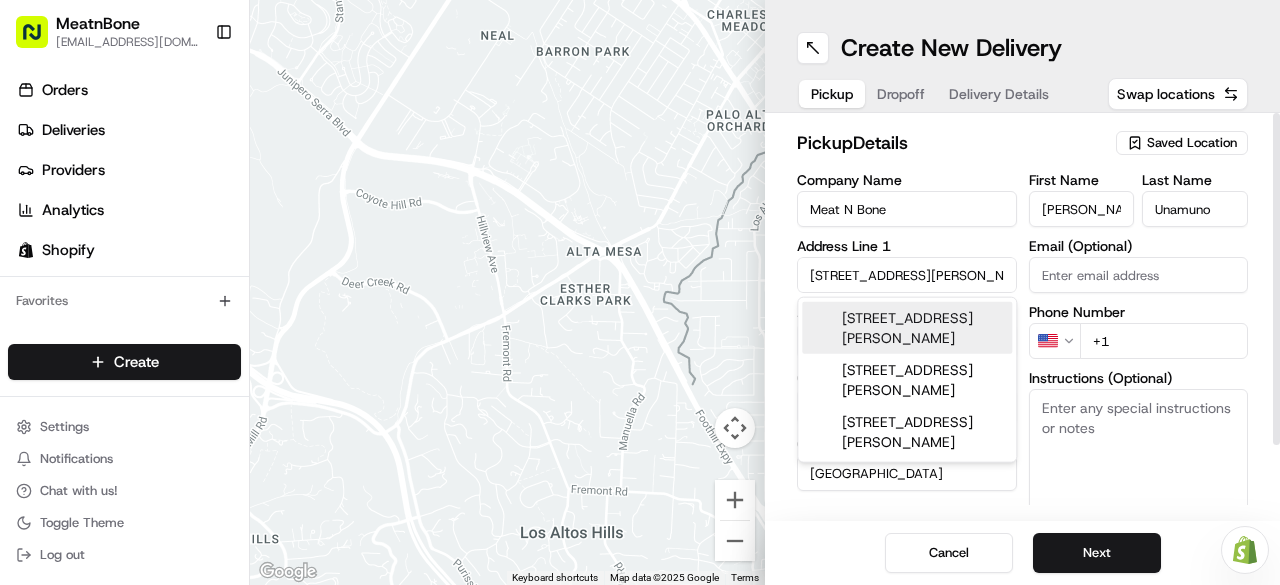 click on "[PERSON_NAME]" at bounding box center (1082, 209) 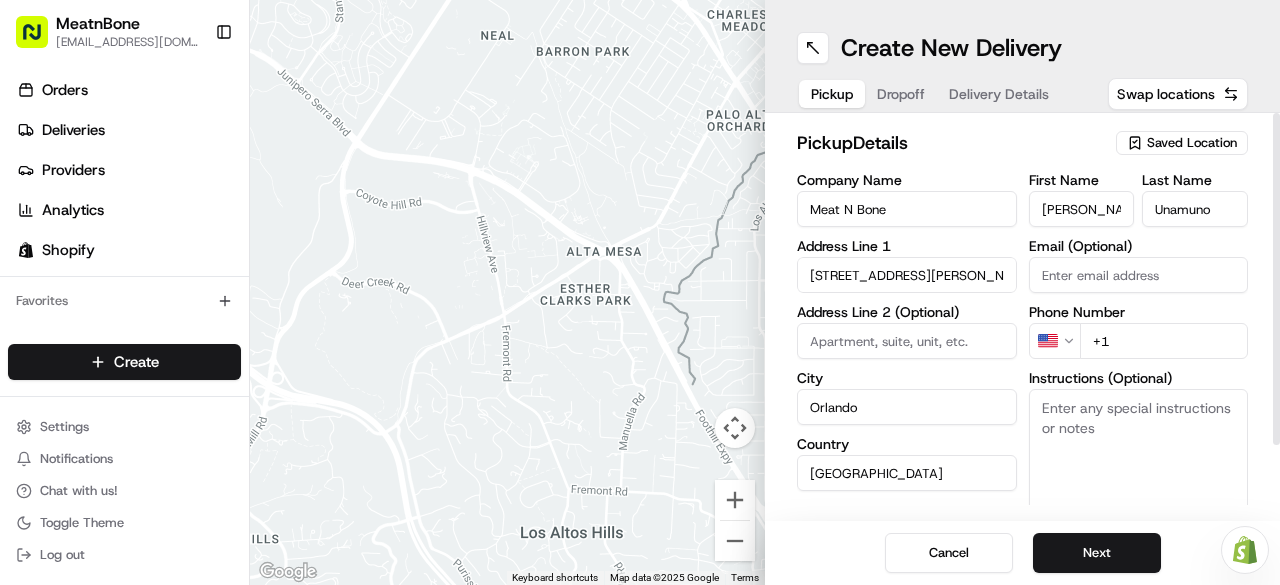 click on "[PERSON_NAME]" at bounding box center [1082, 209] 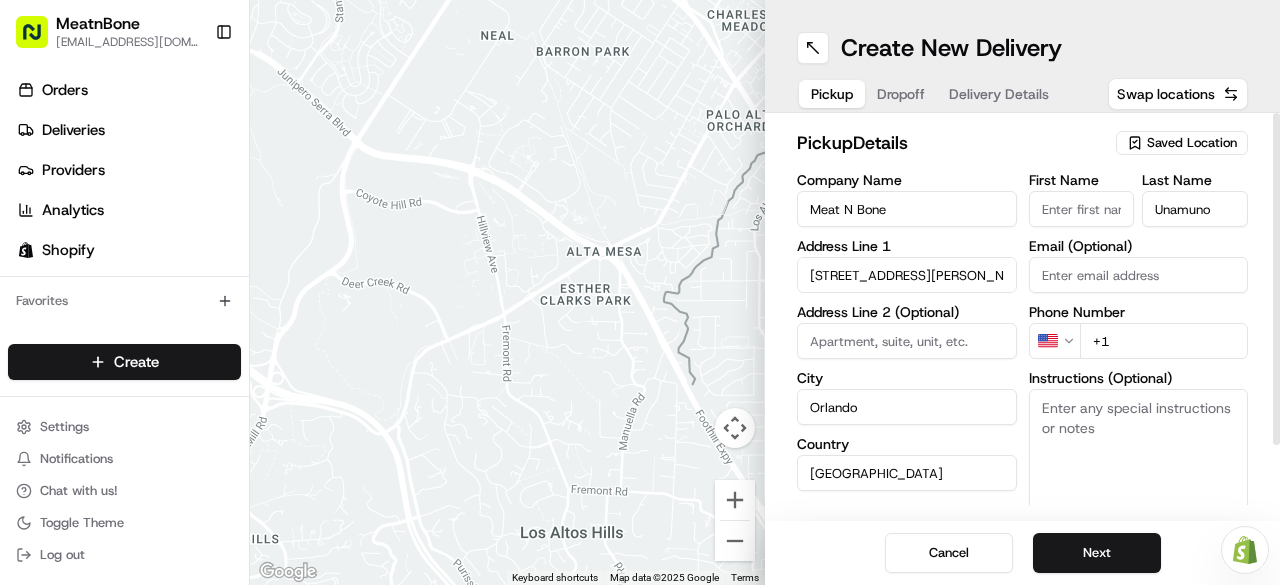 type 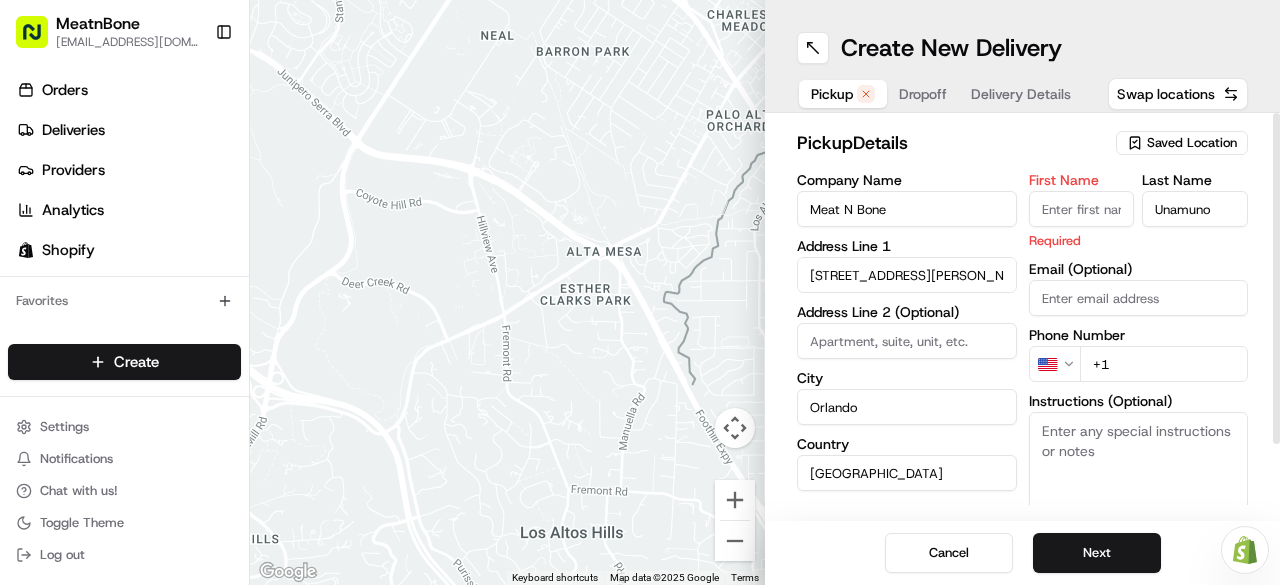 click on "Unamuno" at bounding box center [1195, 209] 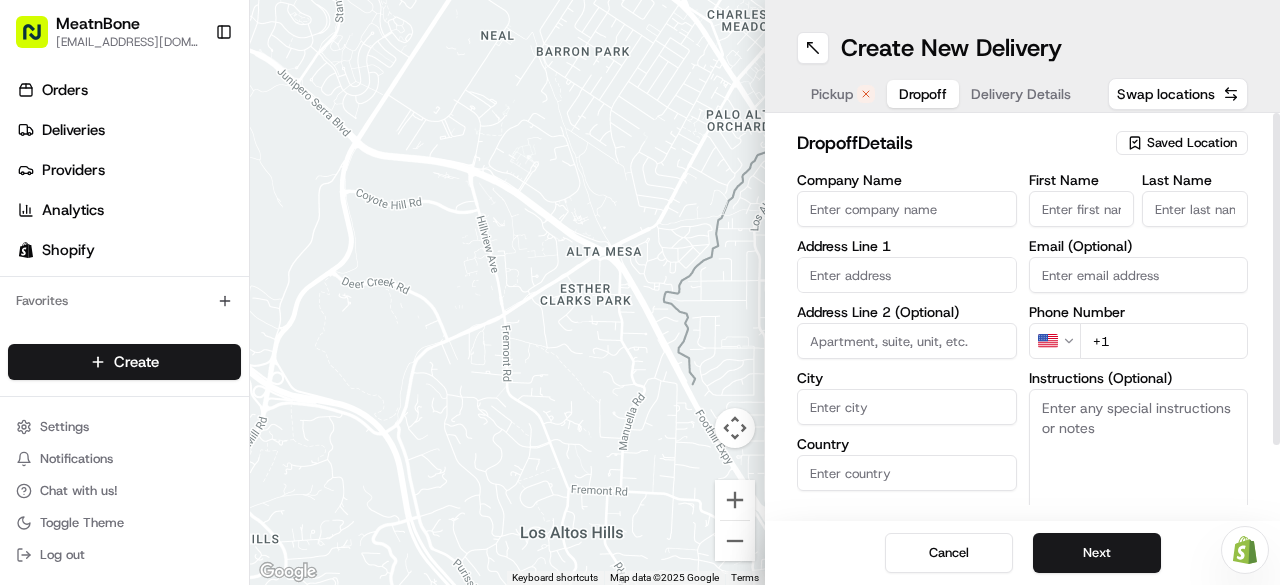 click on "Dropoff" at bounding box center (923, 94) 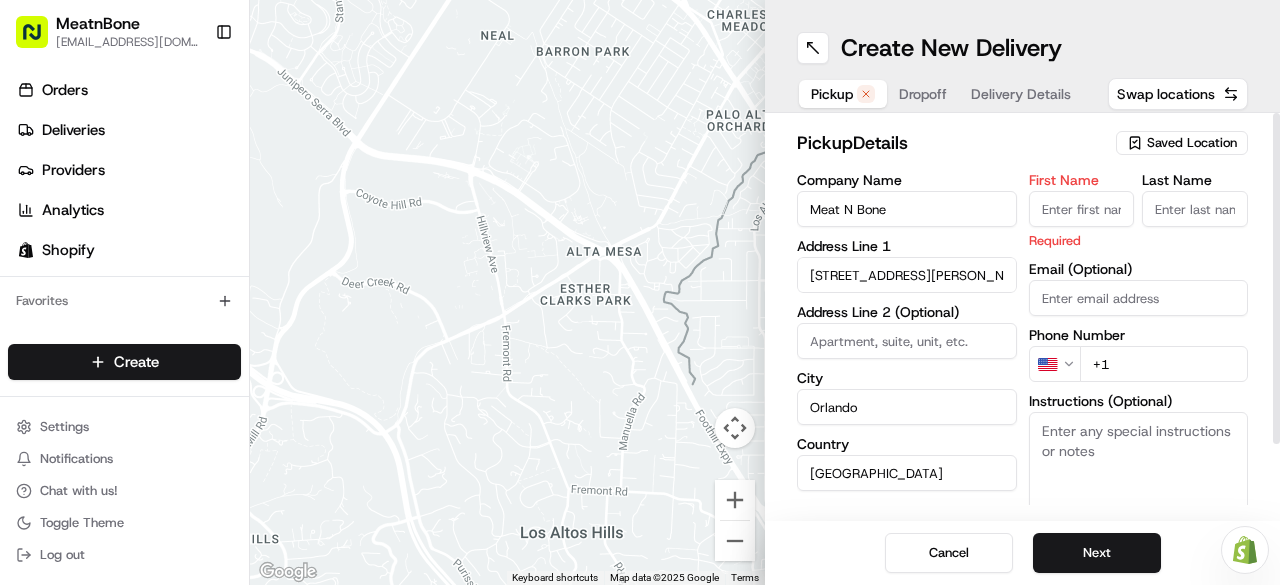 click 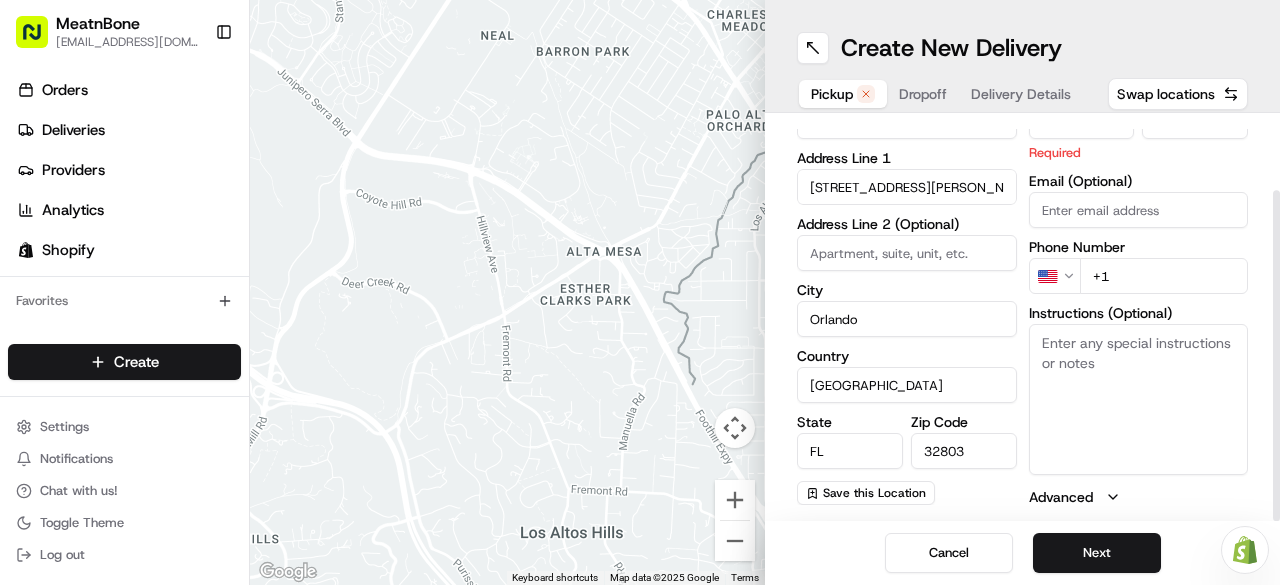 scroll, scrollTop: 88, scrollLeft: 0, axis: vertical 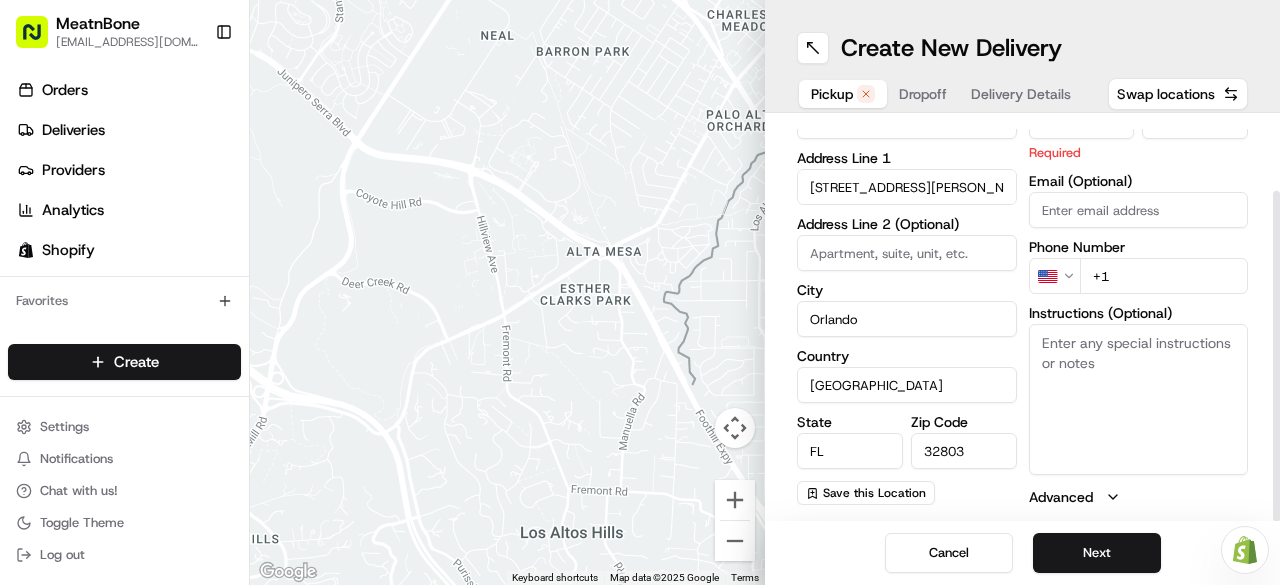 click on "Advanced" at bounding box center (1139, 497) 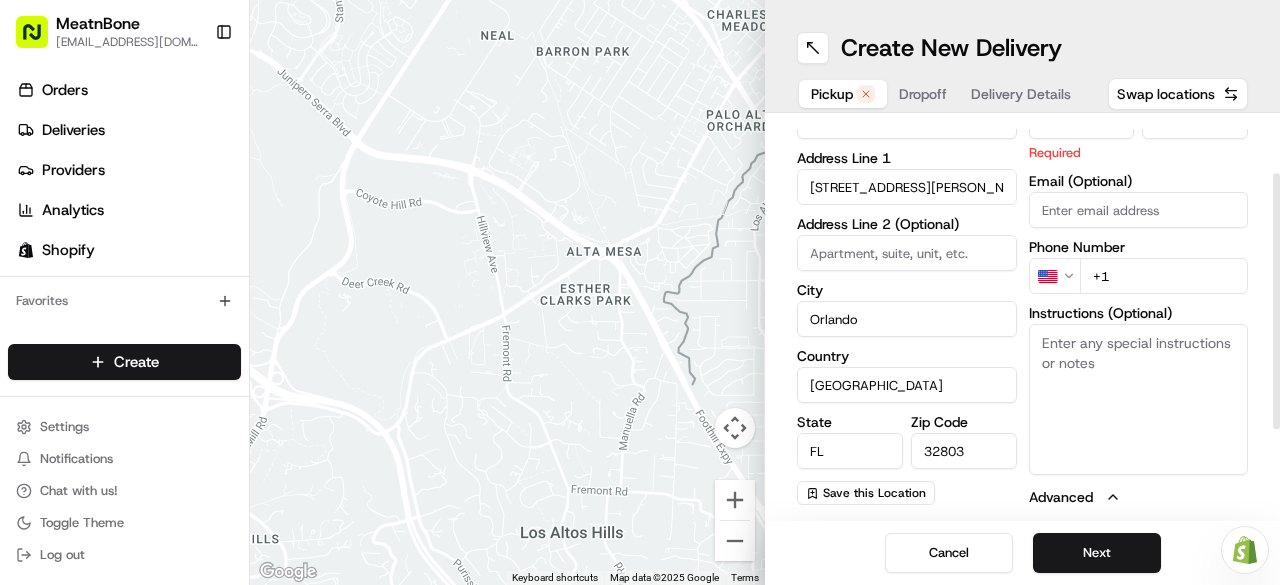click 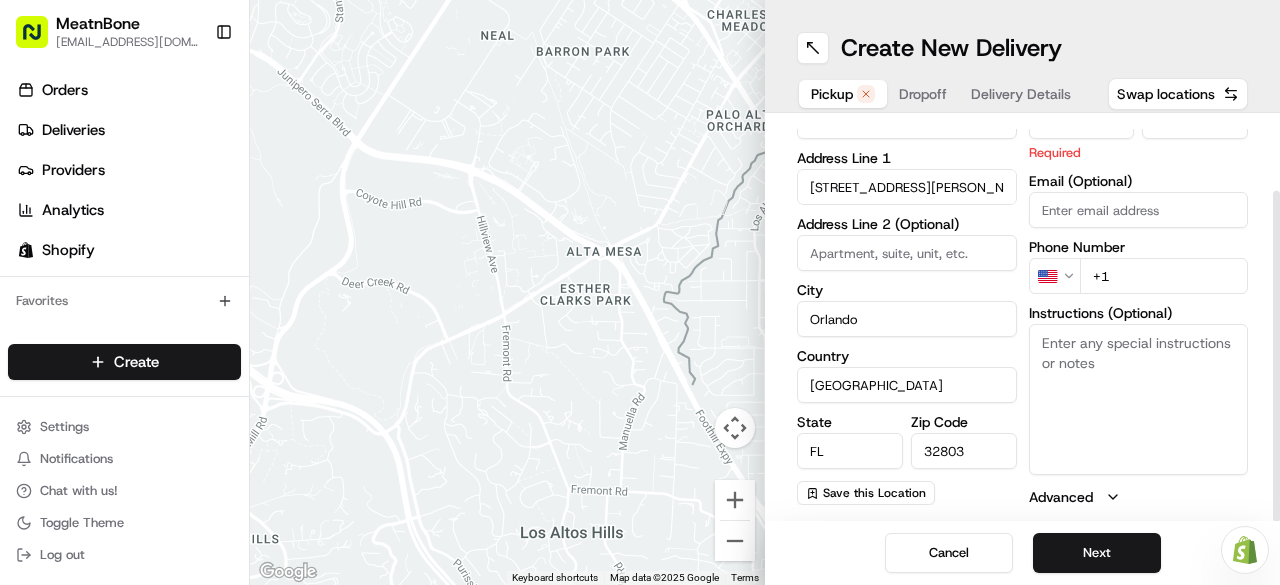 click on "+1" at bounding box center [1164, 276] 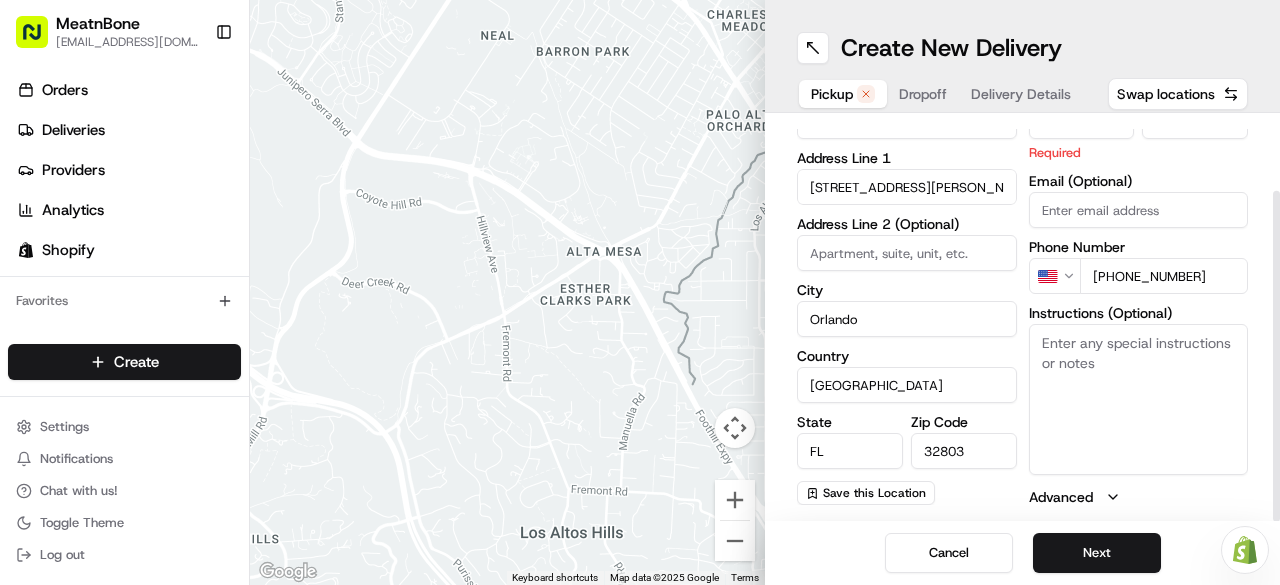 type on "[PHONE_NUMBER]" 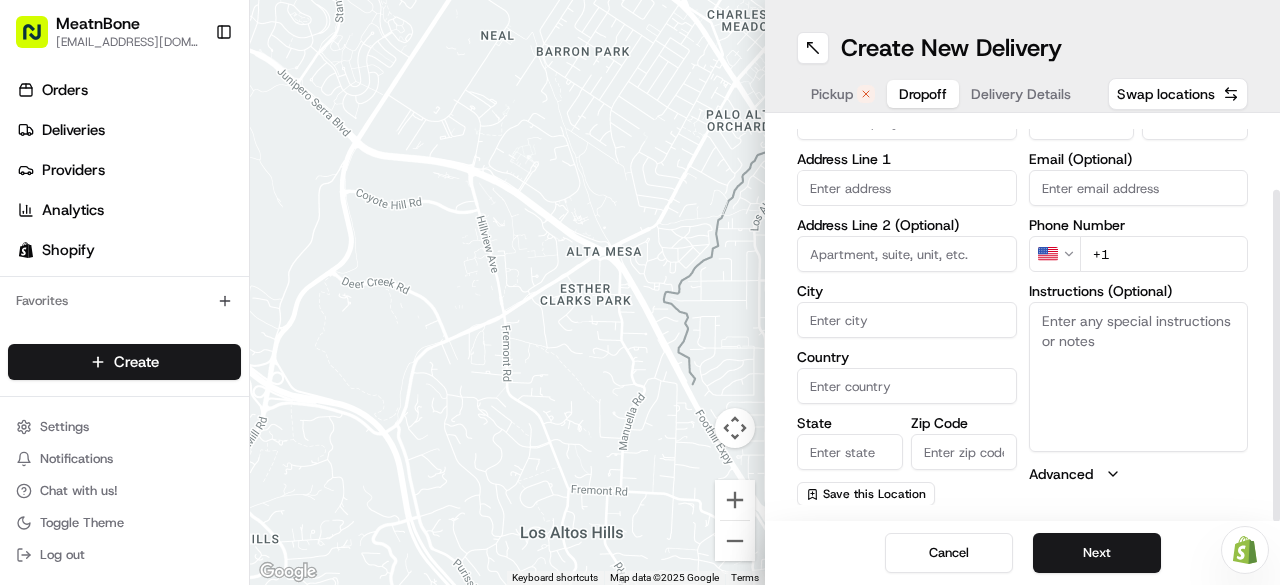 click on "Dropoff" at bounding box center [923, 94] 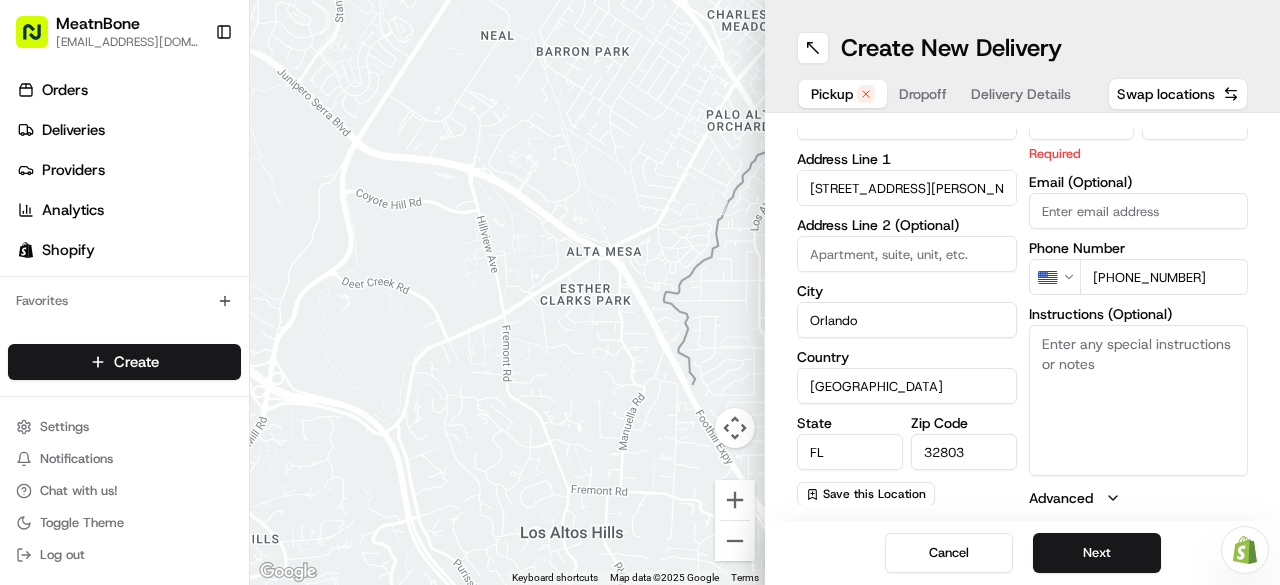 scroll, scrollTop: 88, scrollLeft: 0, axis: vertical 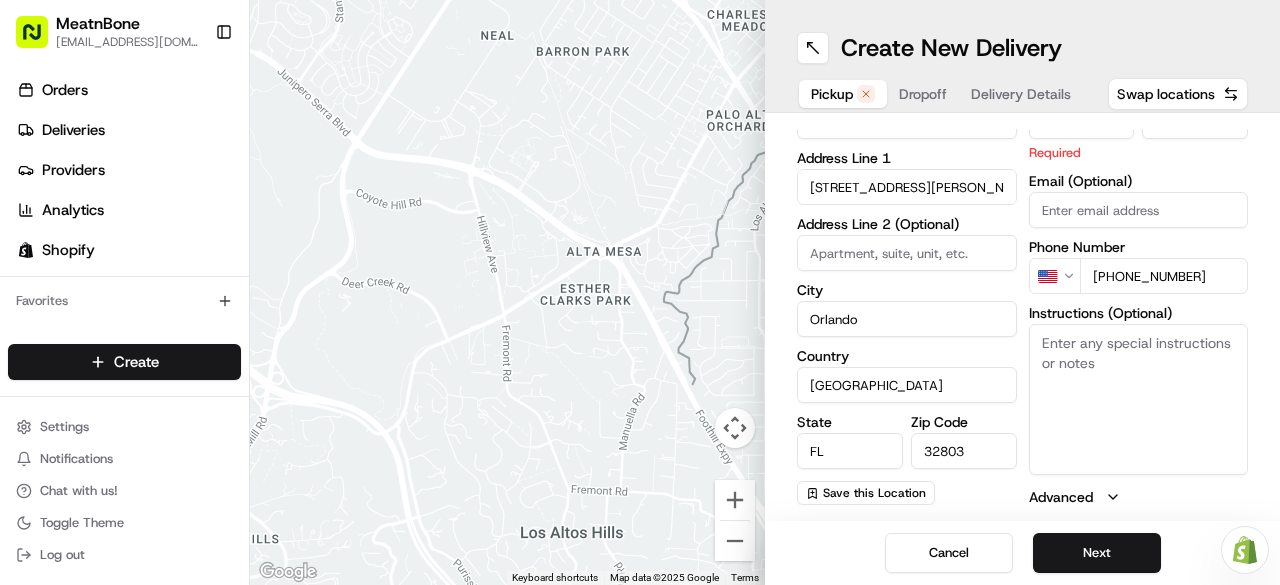 click on "Pickup" at bounding box center (832, 94) 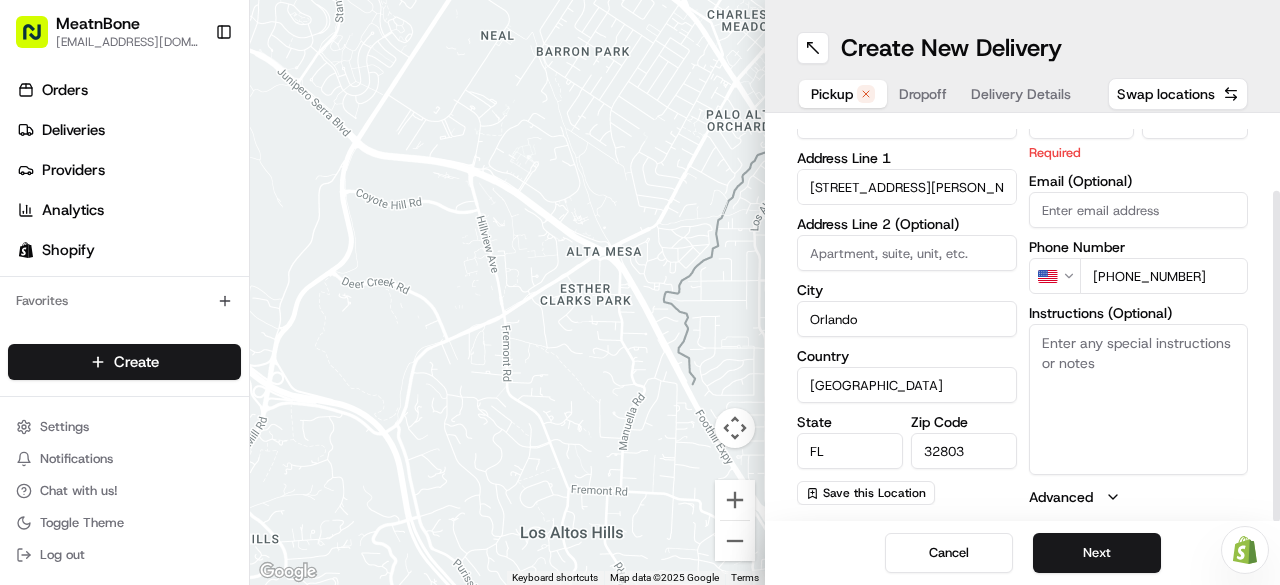 scroll, scrollTop: 0, scrollLeft: 0, axis: both 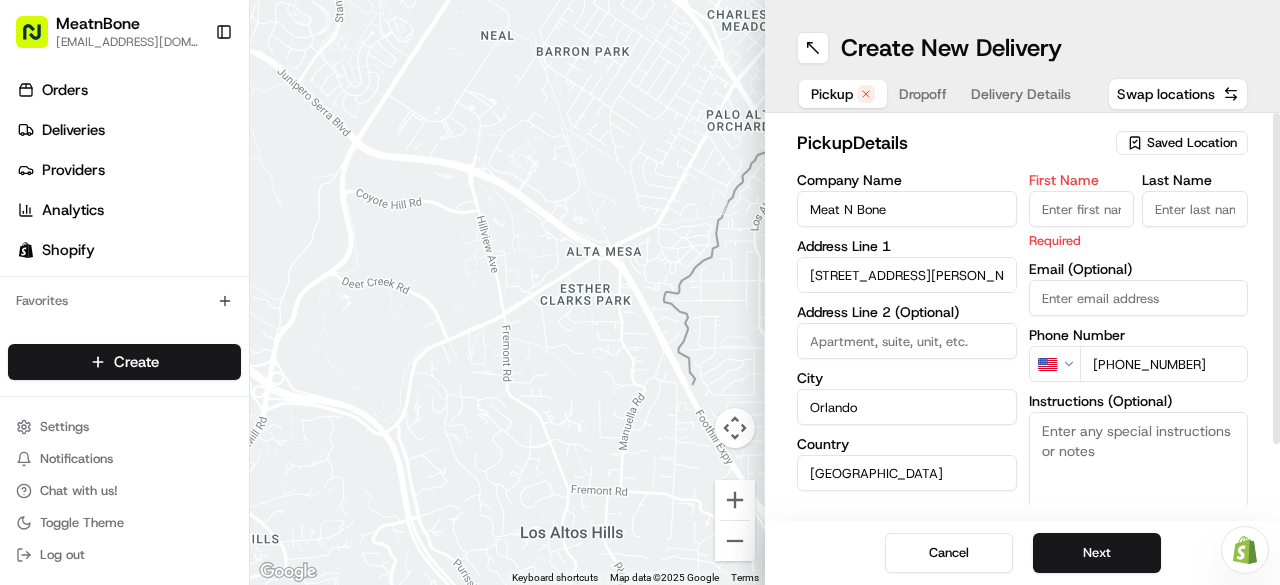 click on "First Name" at bounding box center (1082, 209) 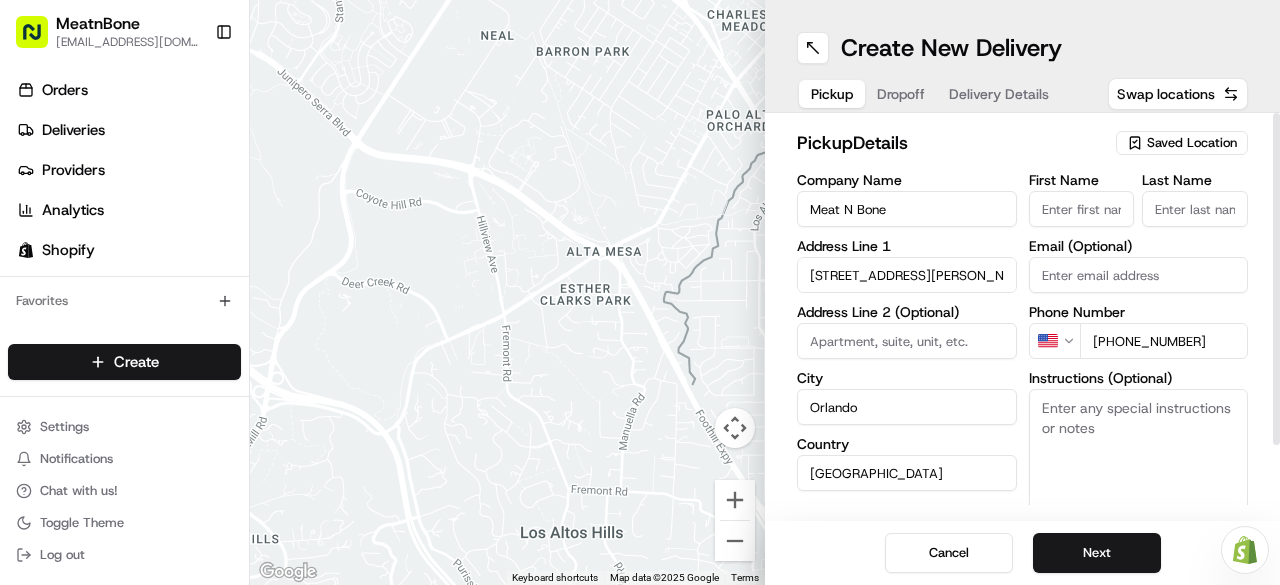 click on "pickup  Details" at bounding box center (950, 143) 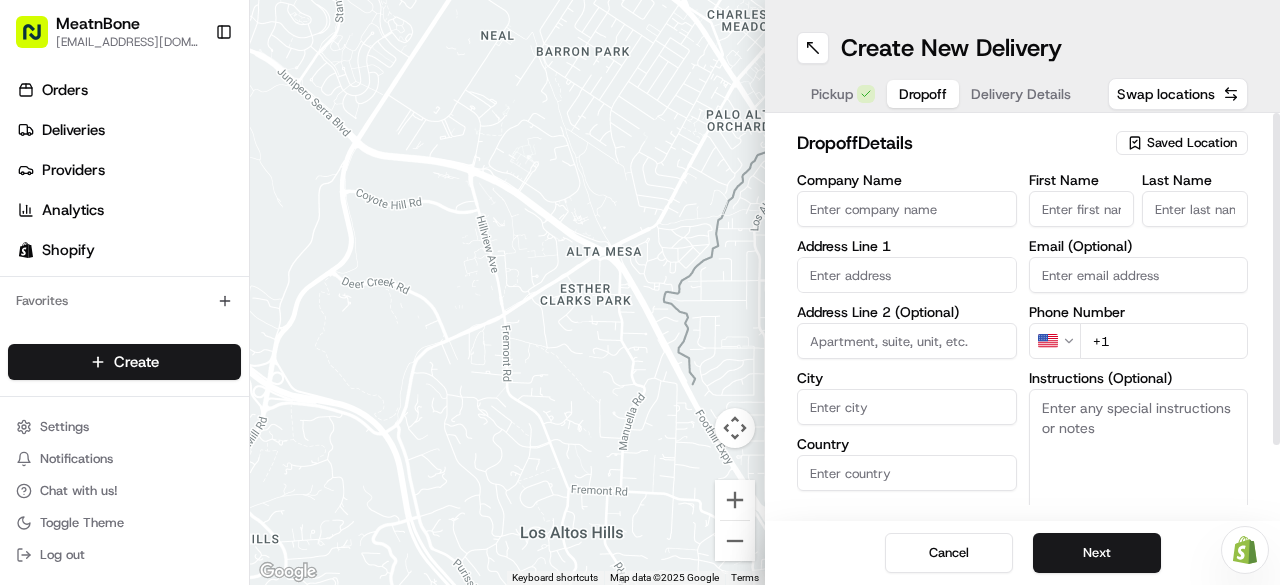 click on "Company Name" at bounding box center [907, 209] 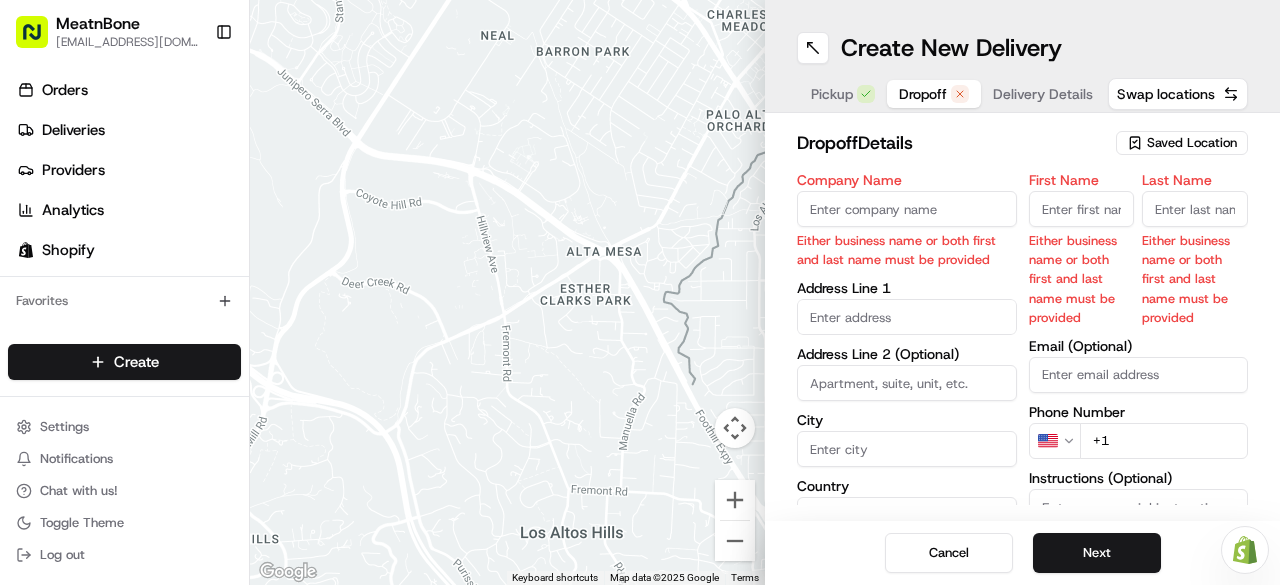 paste on "[STREET_ADDRESS]" 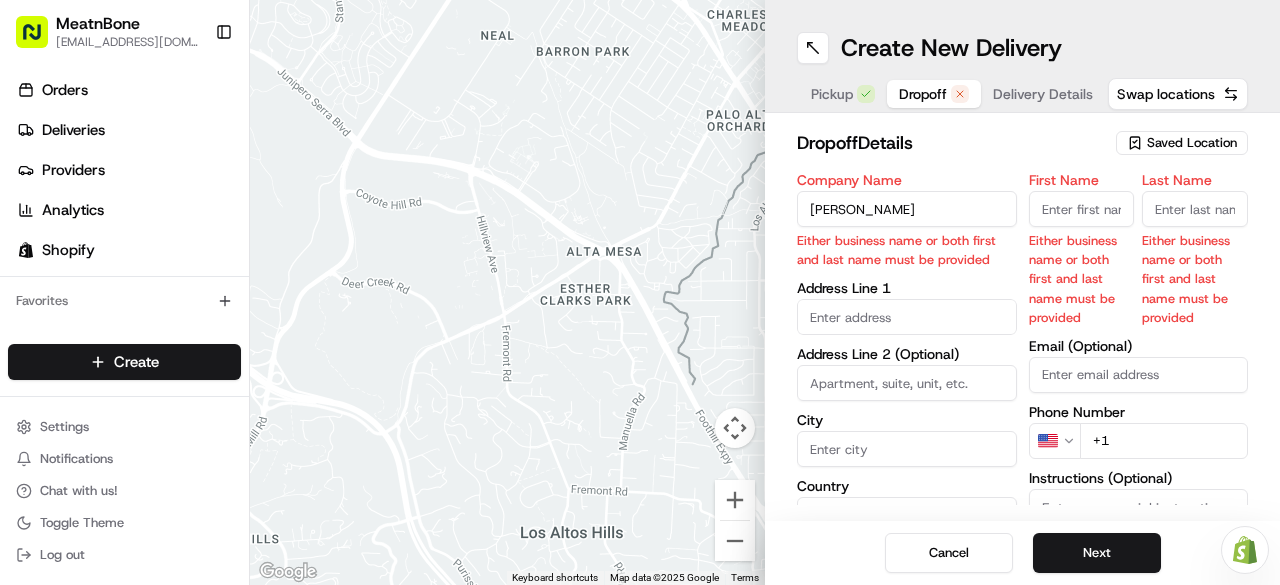 type on "[PERSON_NAME]" 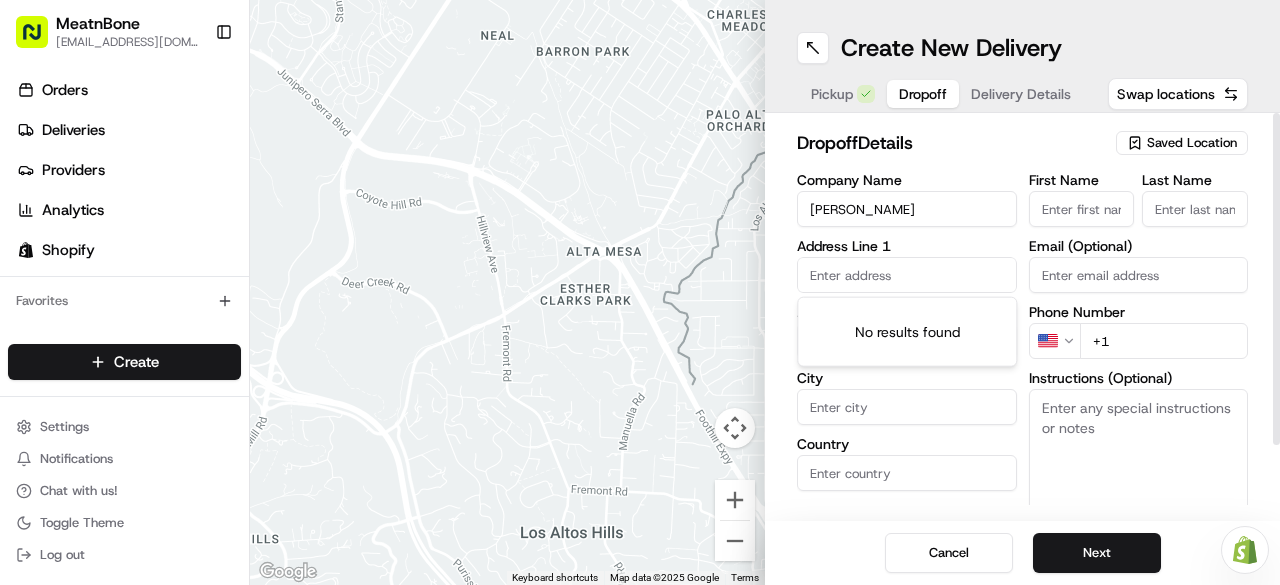 click on "Address Line 1" at bounding box center [907, 246] 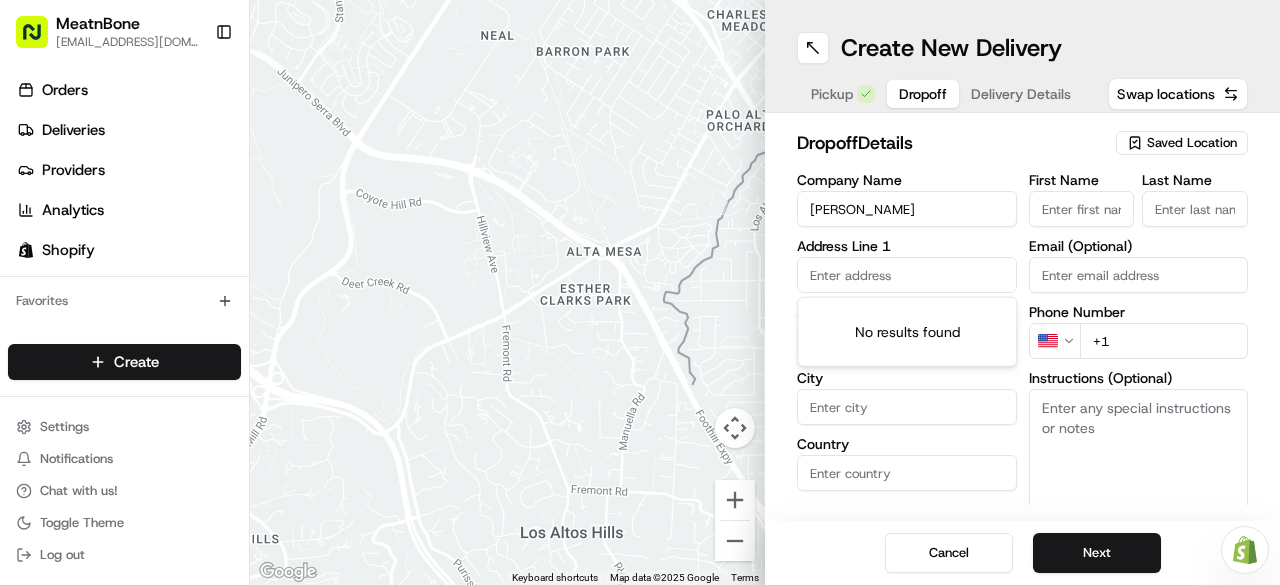 paste on "[STREET_ADDRESS]" 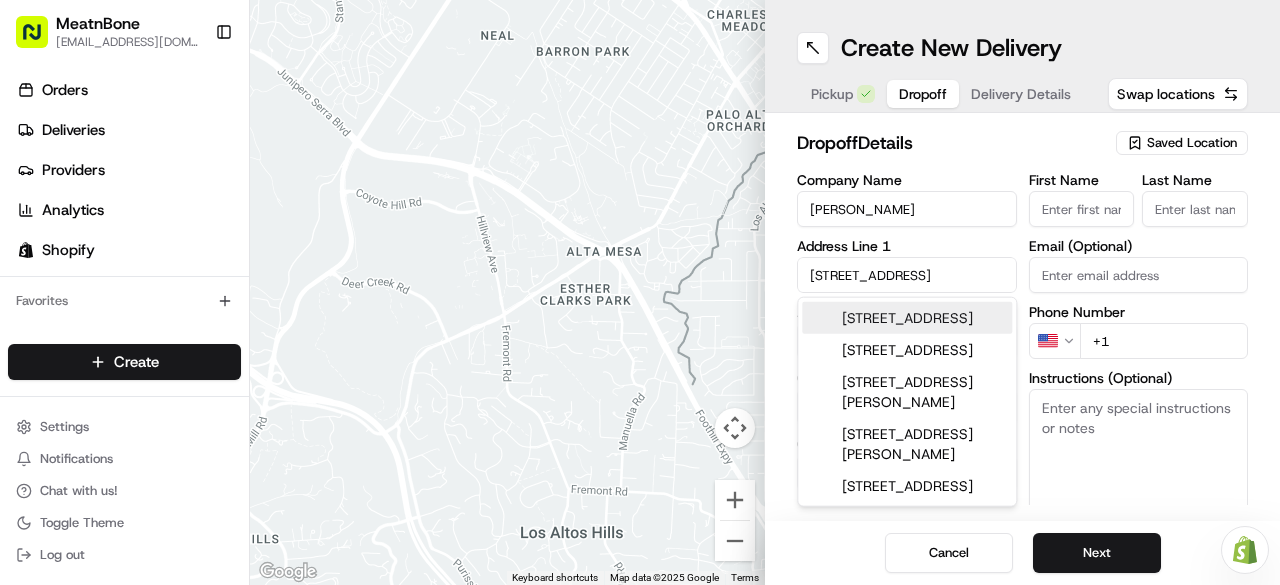 click on "[STREET_ADDRESS]" at bounding box center (907, 318) 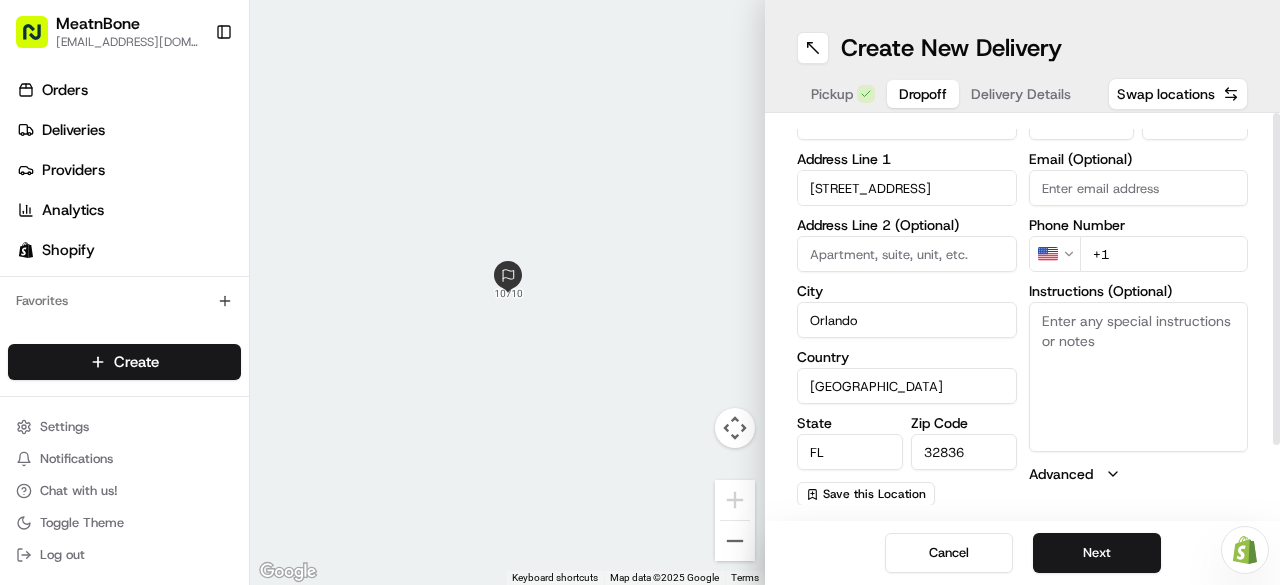 scroll, scrollTop: 0, scrollLeft: 0, axis: both 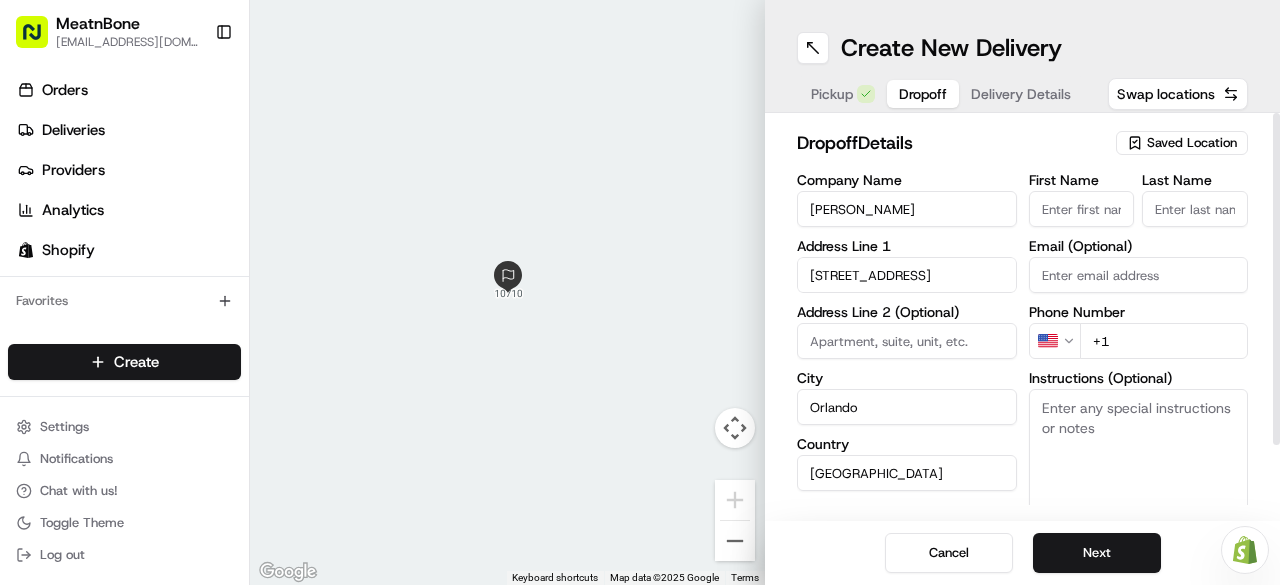 click on "+1" at bounding box center [1164, 341] 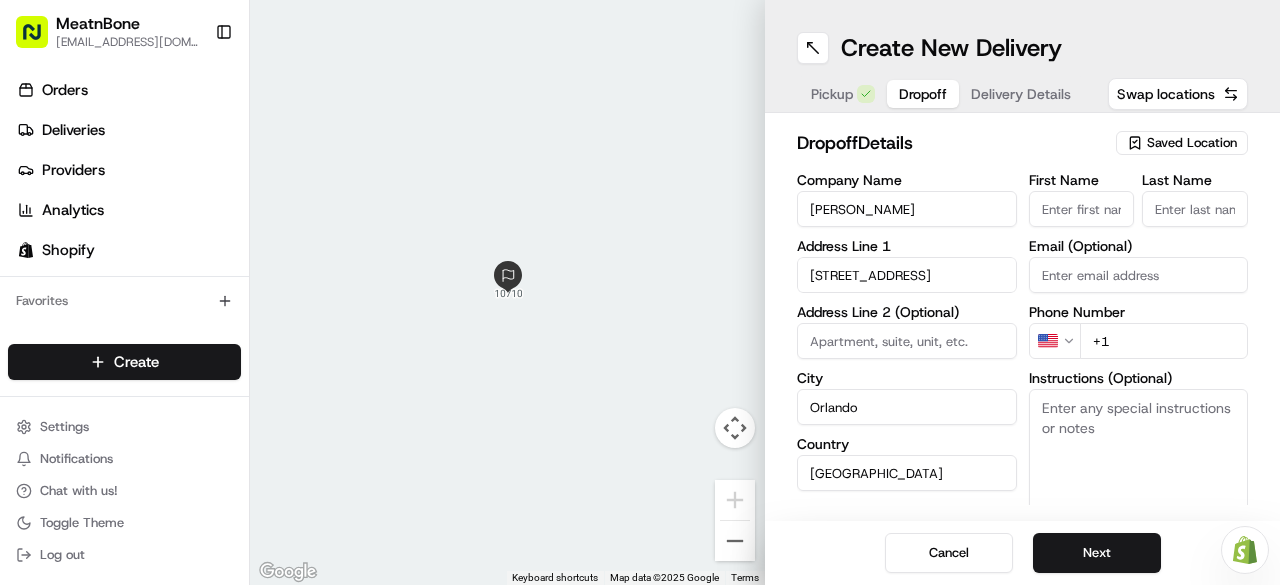 paste 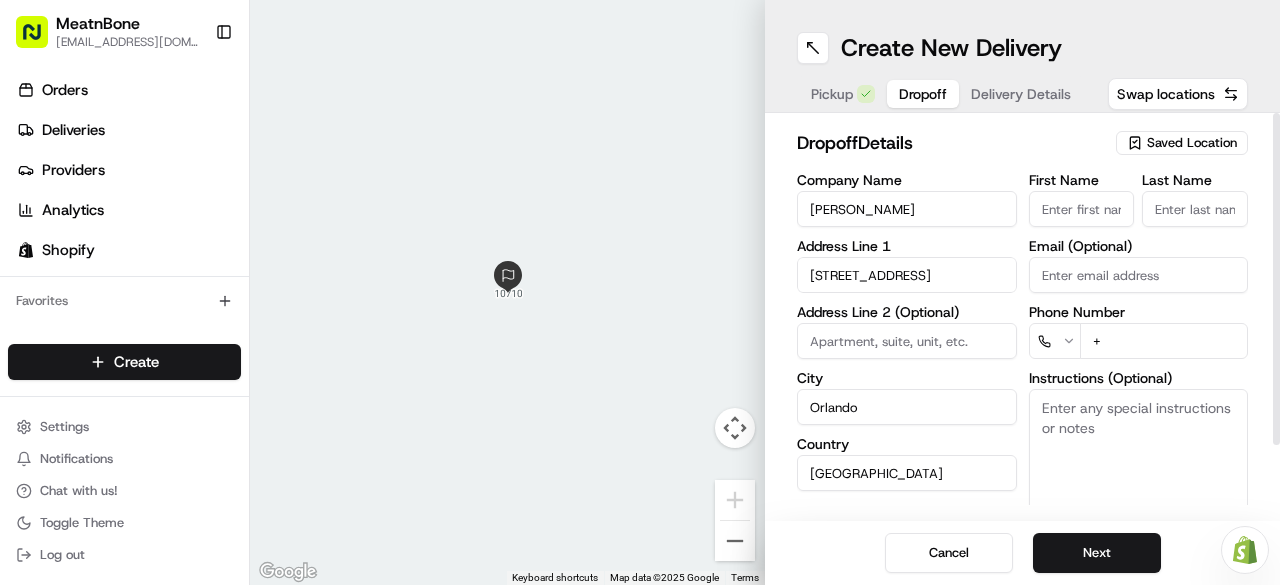 paste 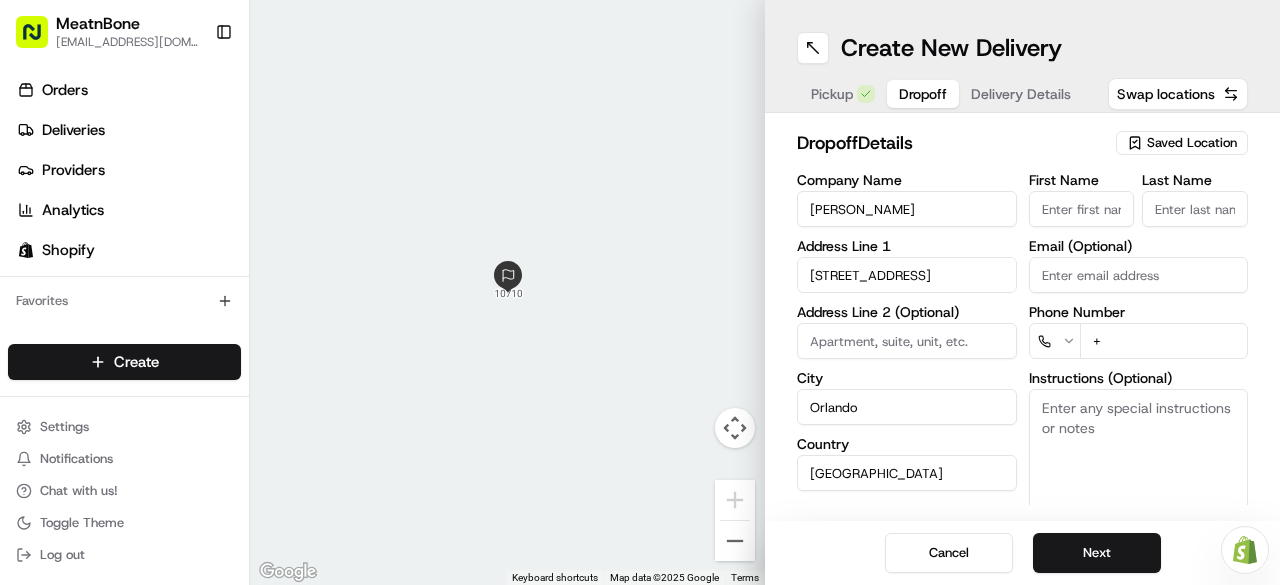 paste on "7 027679965" 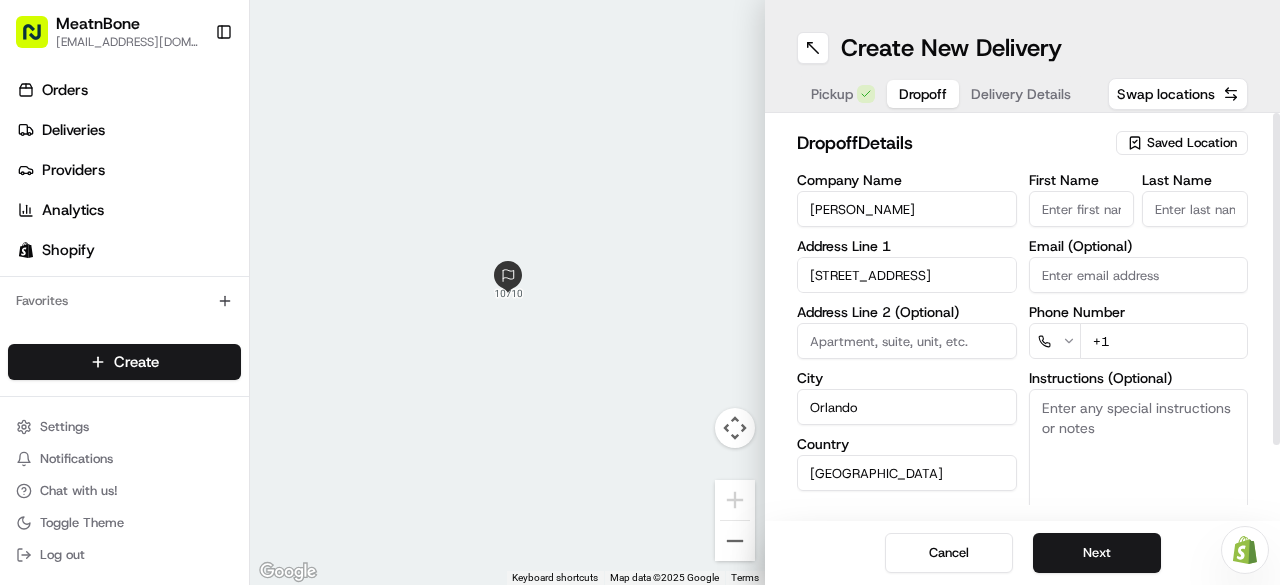 paste on "[PHONE_NUMBER]" 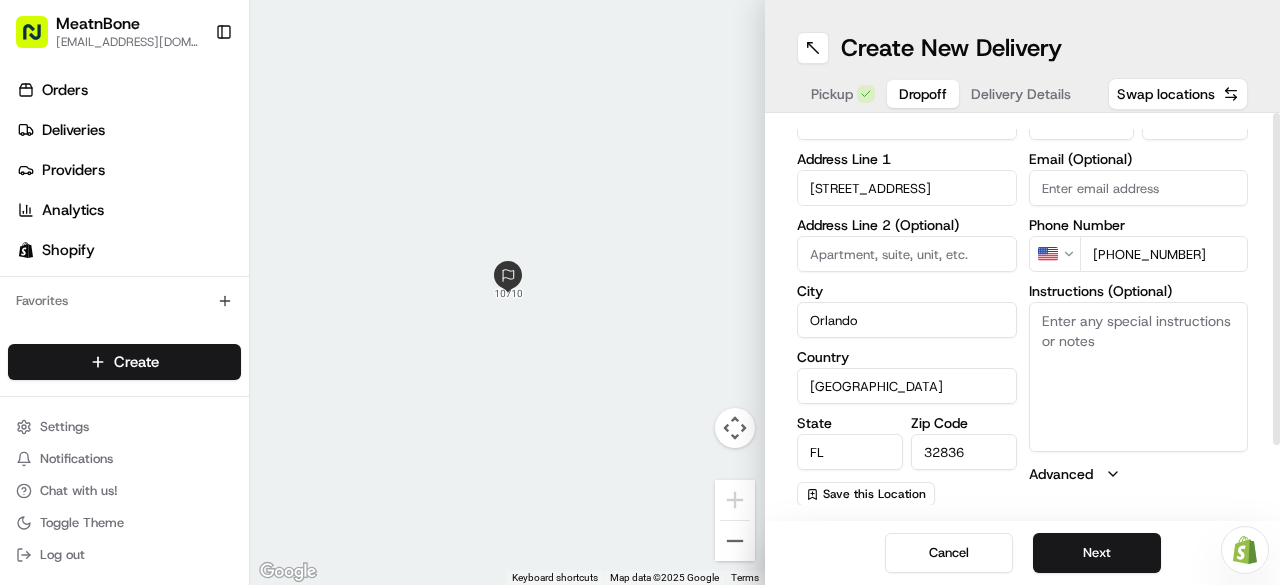 scroll, scrollTop: 0, scrollLeft: 0, axis: both 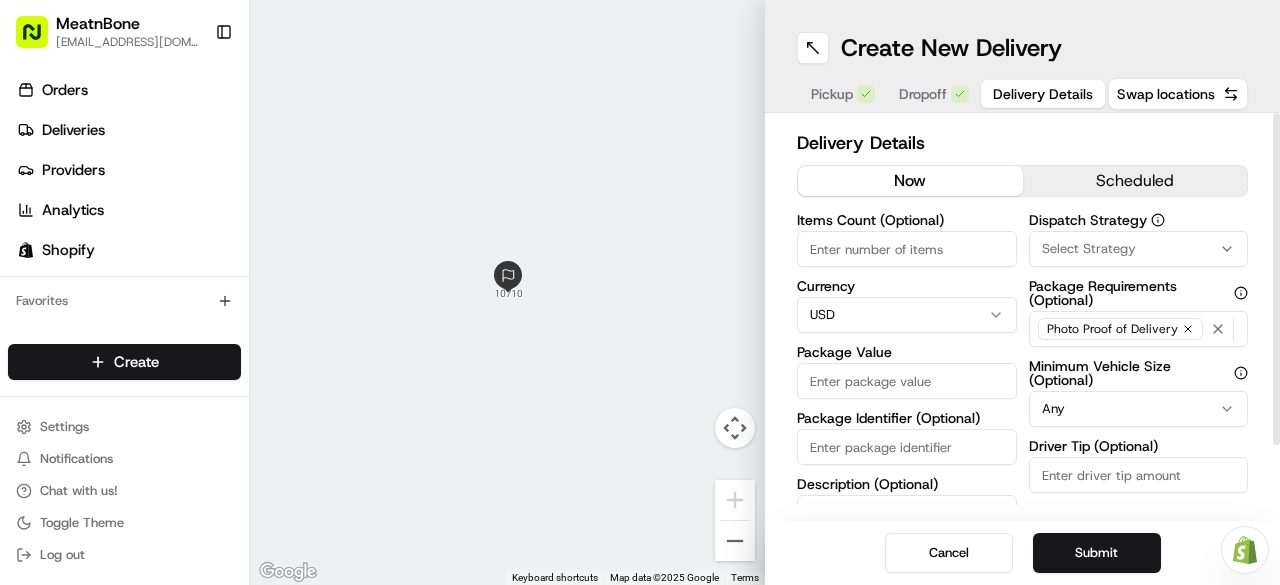 click on "Delivery Details" at bounding box center [1043, 94] 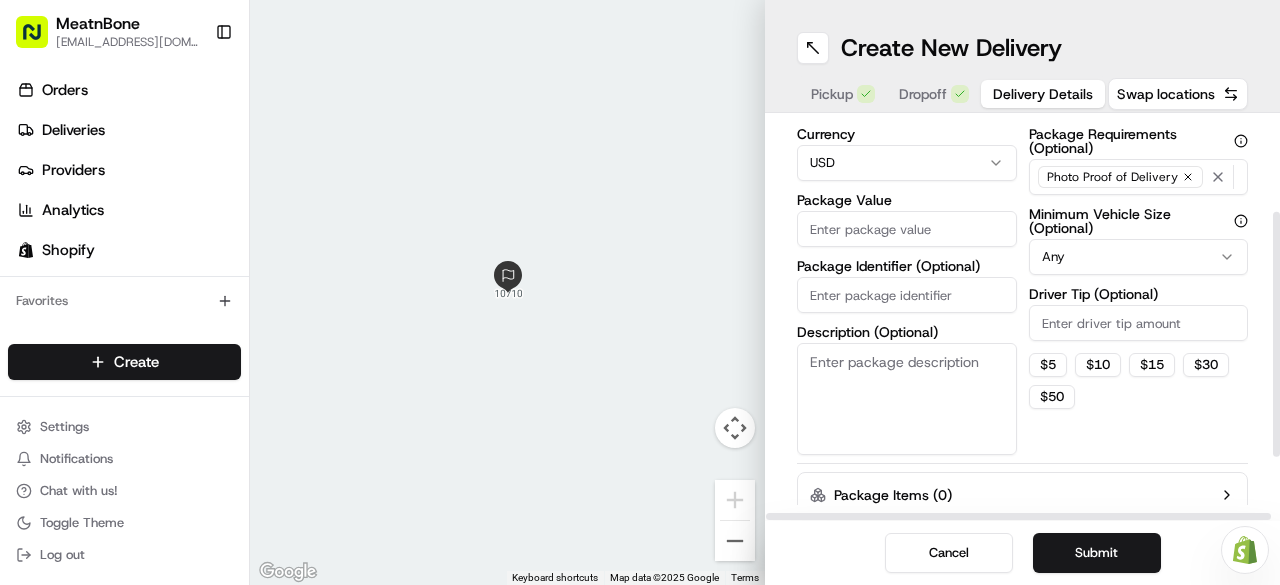 scroll, scrollTop: 0, scrollLeft: 0, axis: both 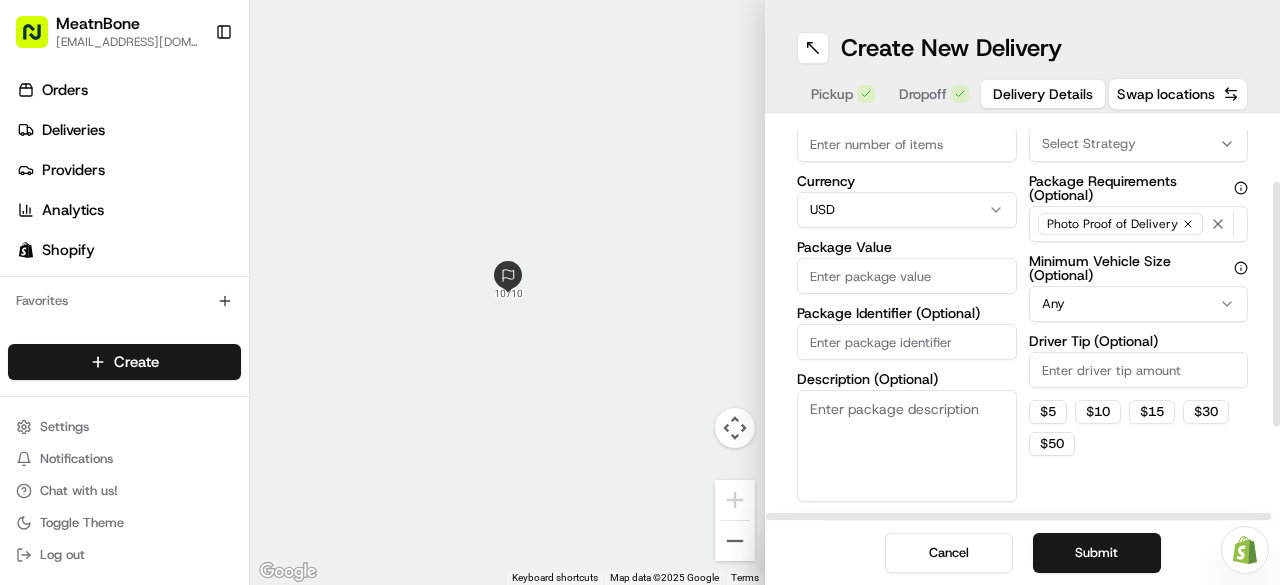click on "Package Identifier (Optional)" at bounding box center (907, 342) 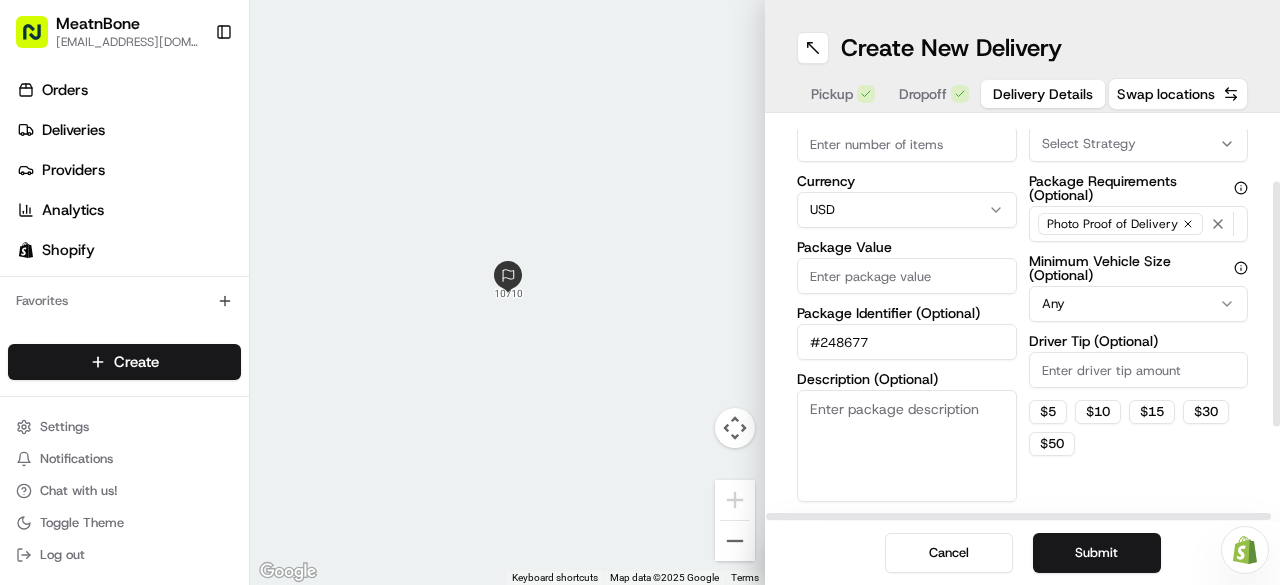 type on "#248677" 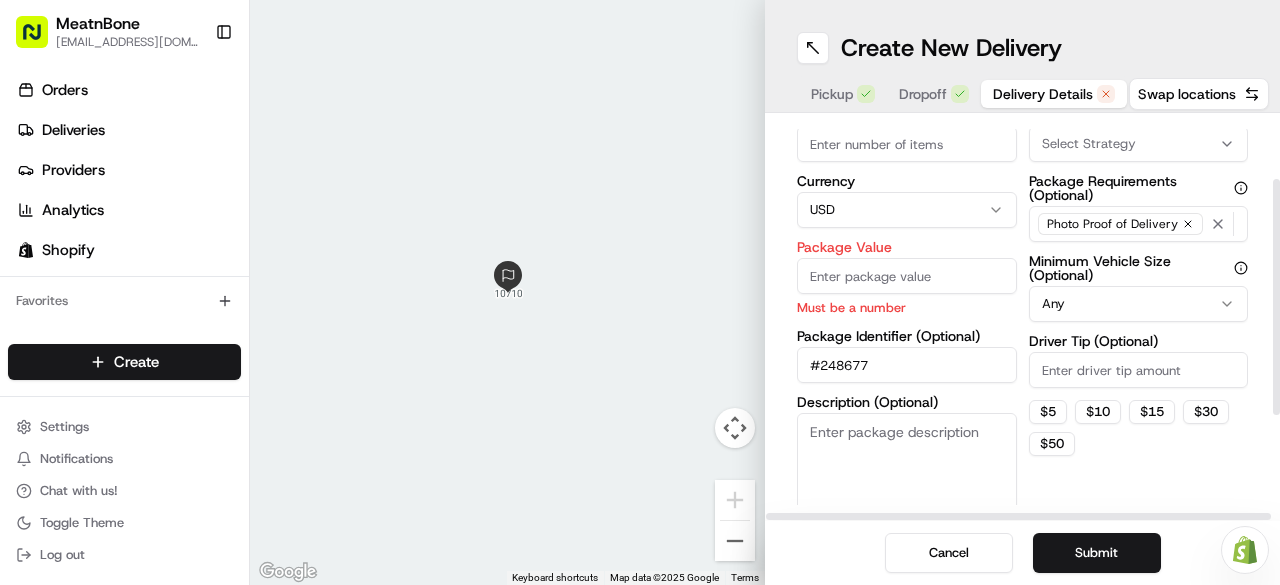 paste on "61.96" 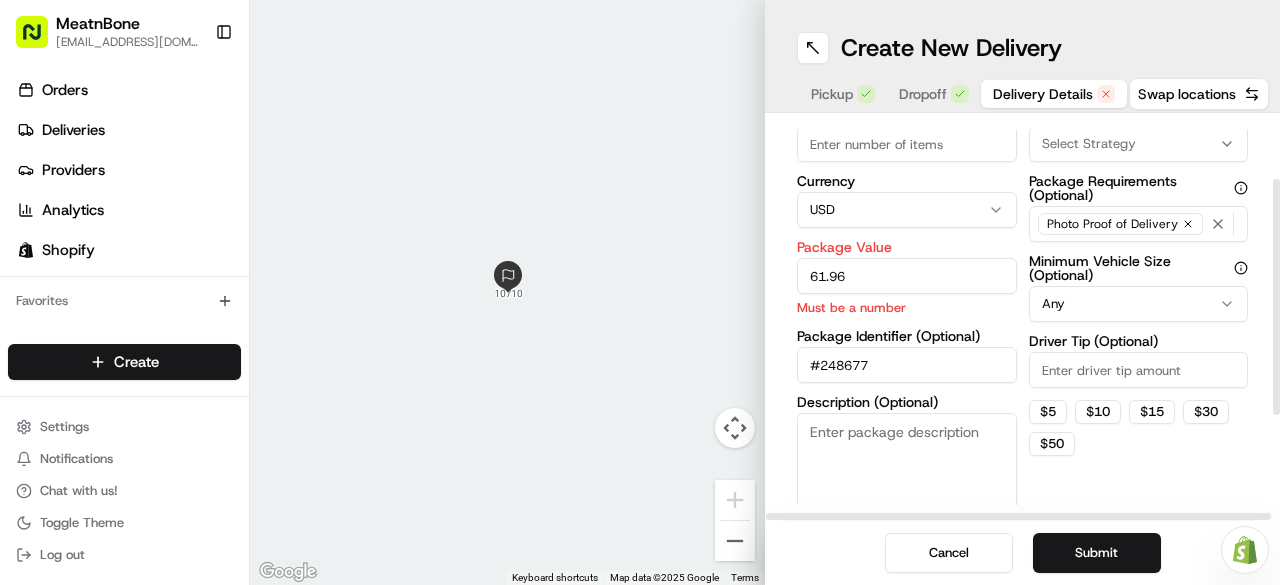 type on "61.96" 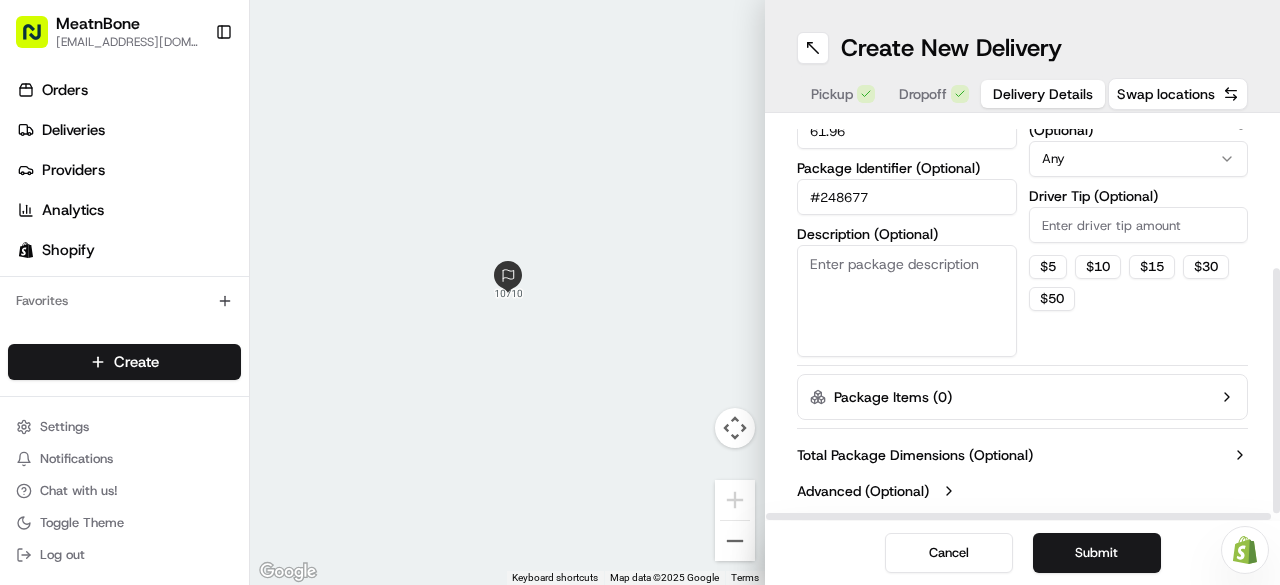 scroll, scrollTop: 0, scrollLeft: 0, axis: both 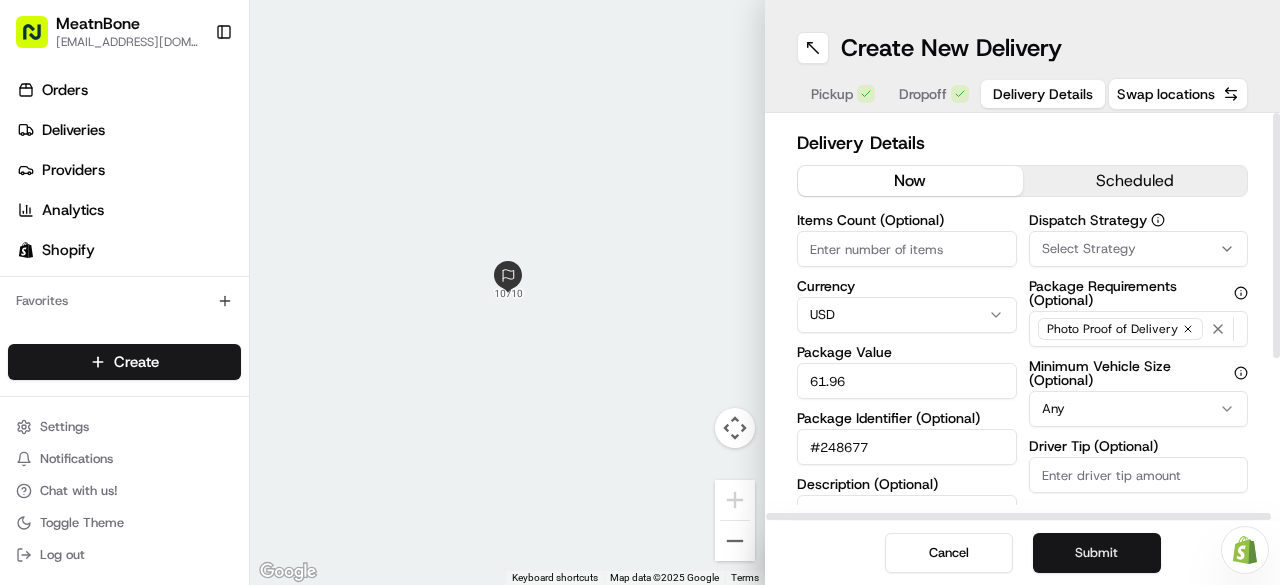 click on "Submit" at bounding box center [1097, 553] 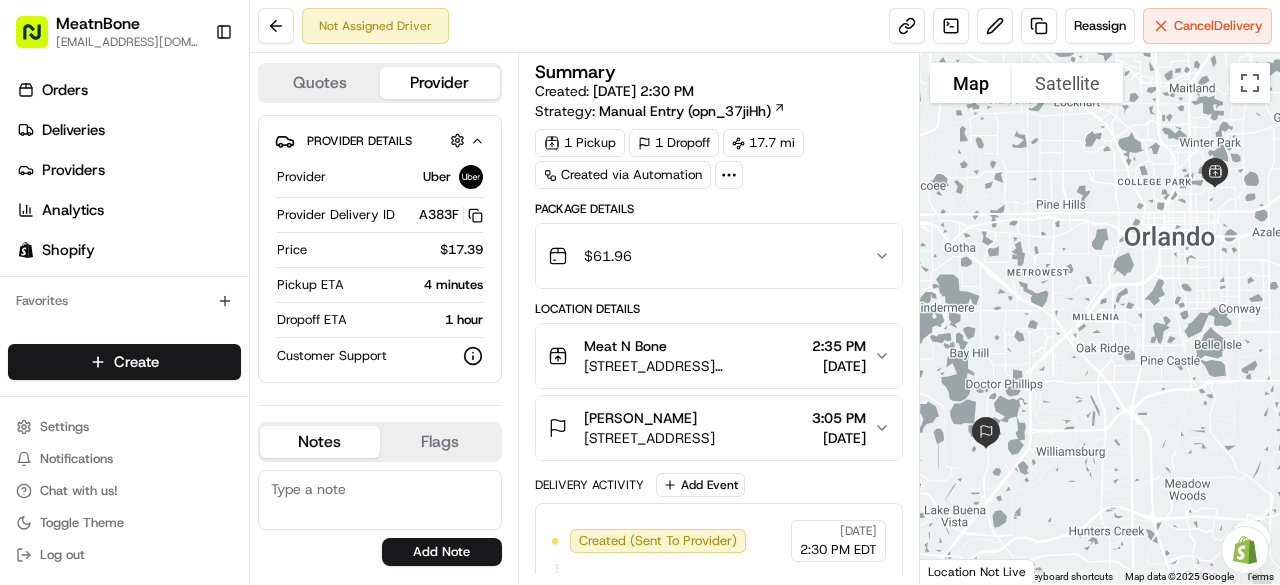 click on "Summary" at bounding box center (575, 72) 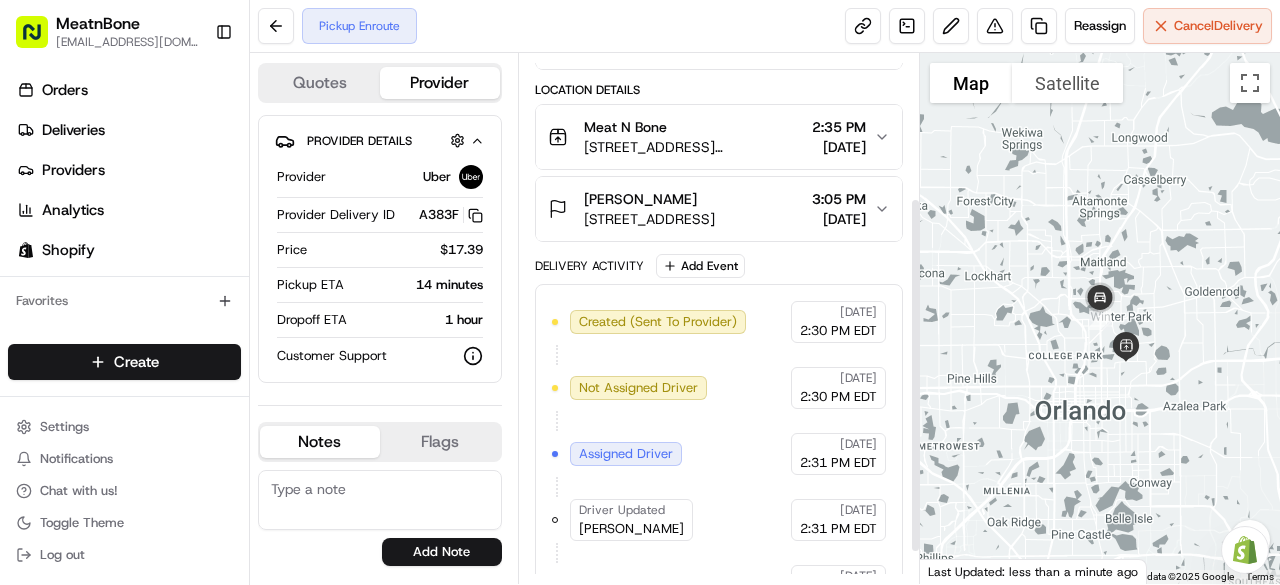 scroll, scrollTop: 0, scrollLeft: 0, axis: both 